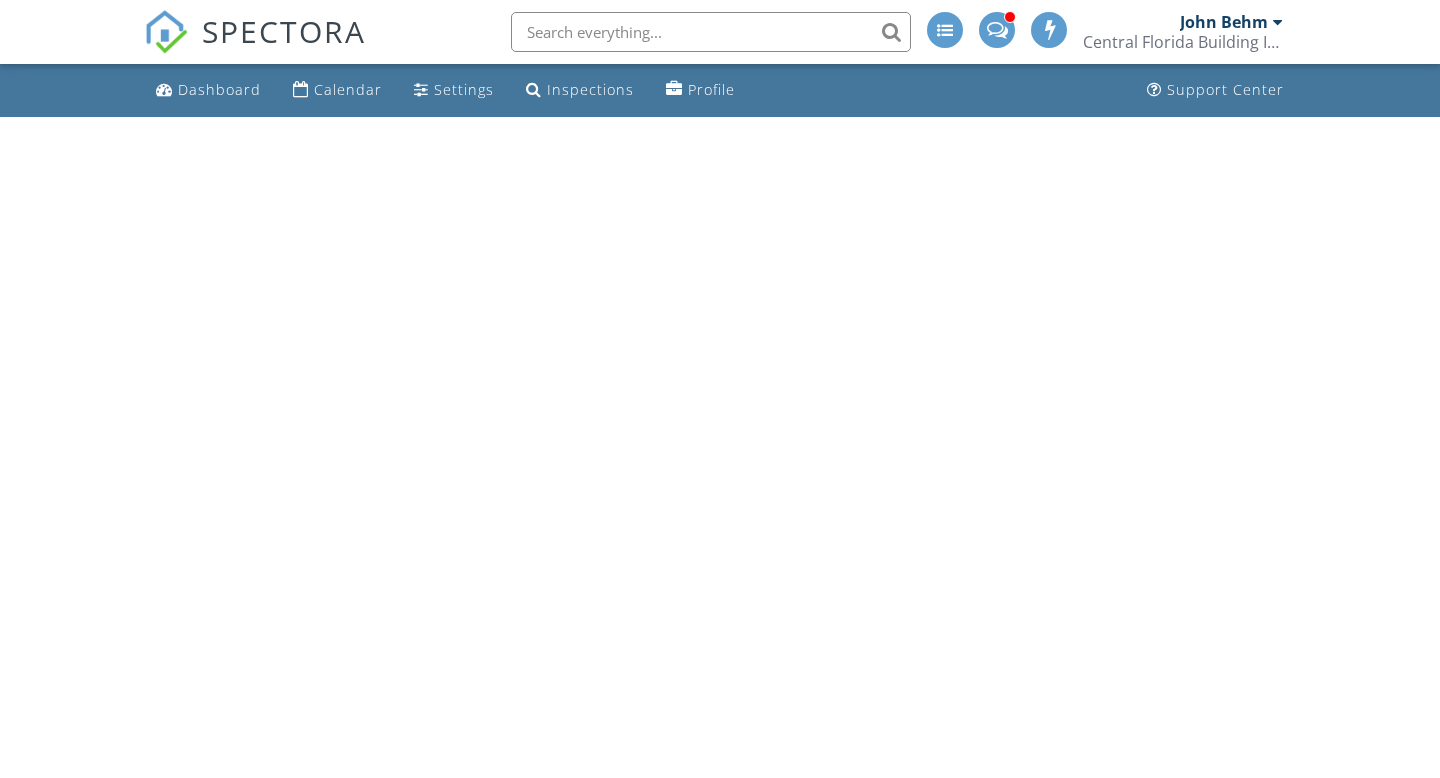 scroll, scrollTop: 0, scrollLeft: 0, axis: both 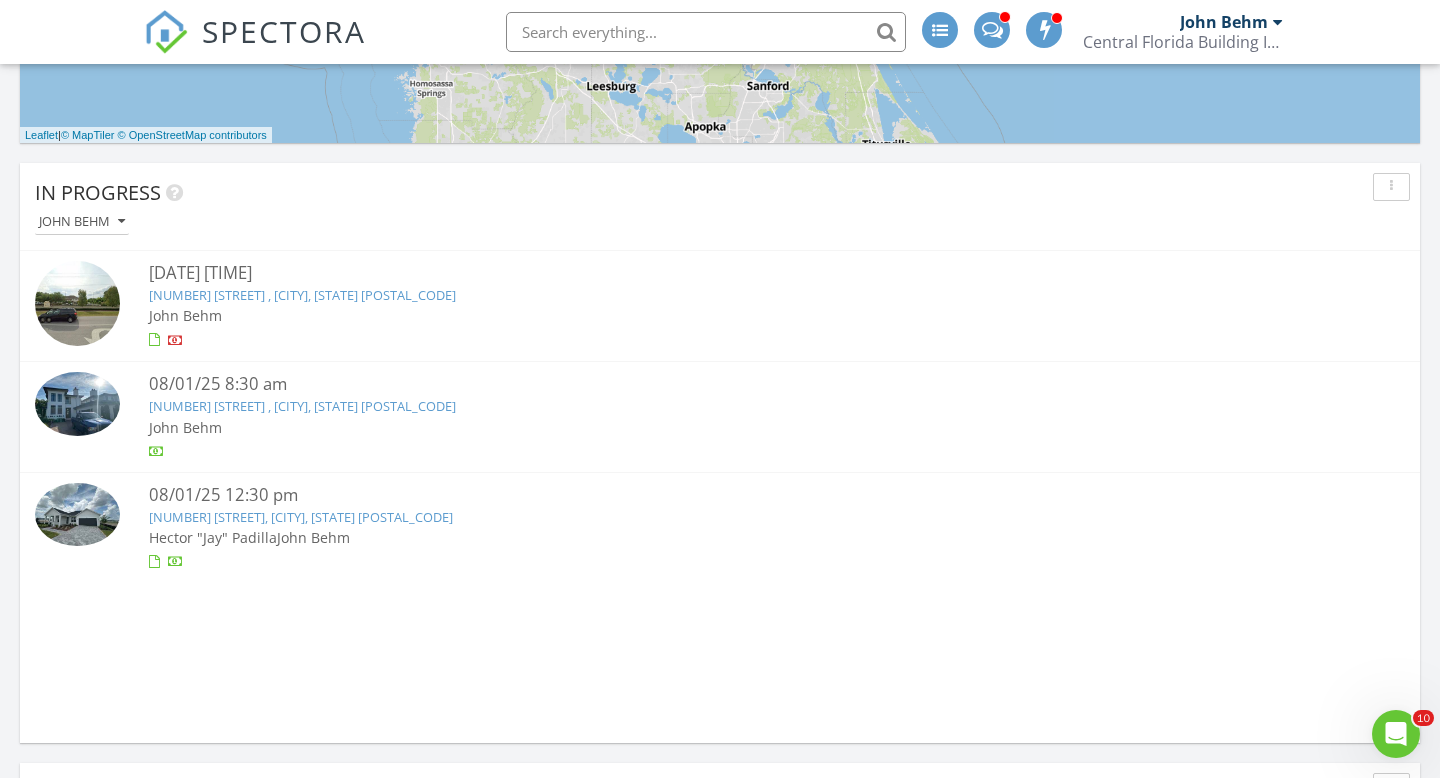click on "6950 Dappled Oakway, Orlando, Fl 32829" at bounding box center [301, 517] 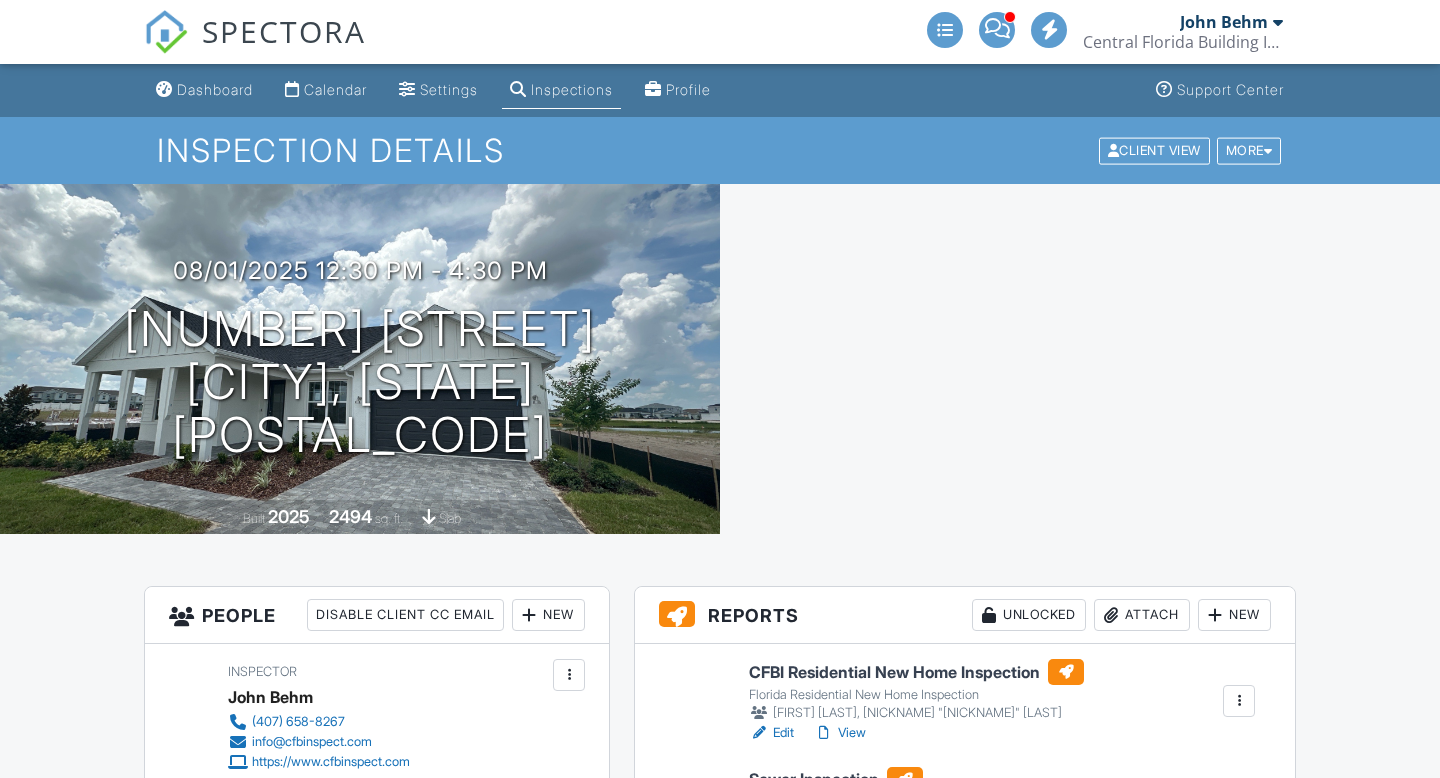 scroll, scrollTop: 0, scrollLeft: 0, axis: both 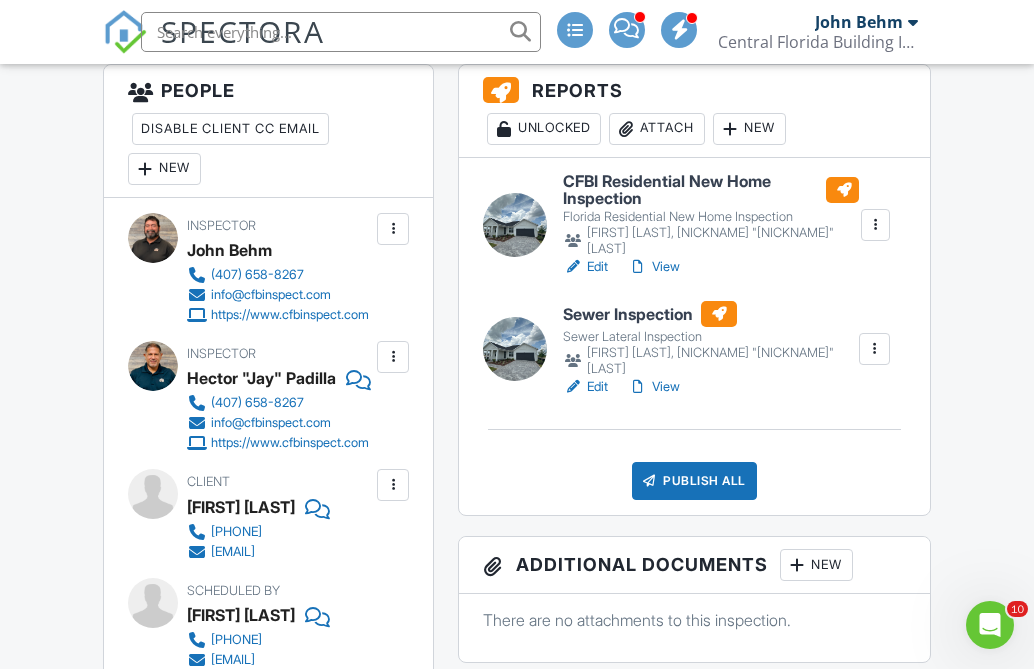 click on "Edit" at bounding box center (585, 387) 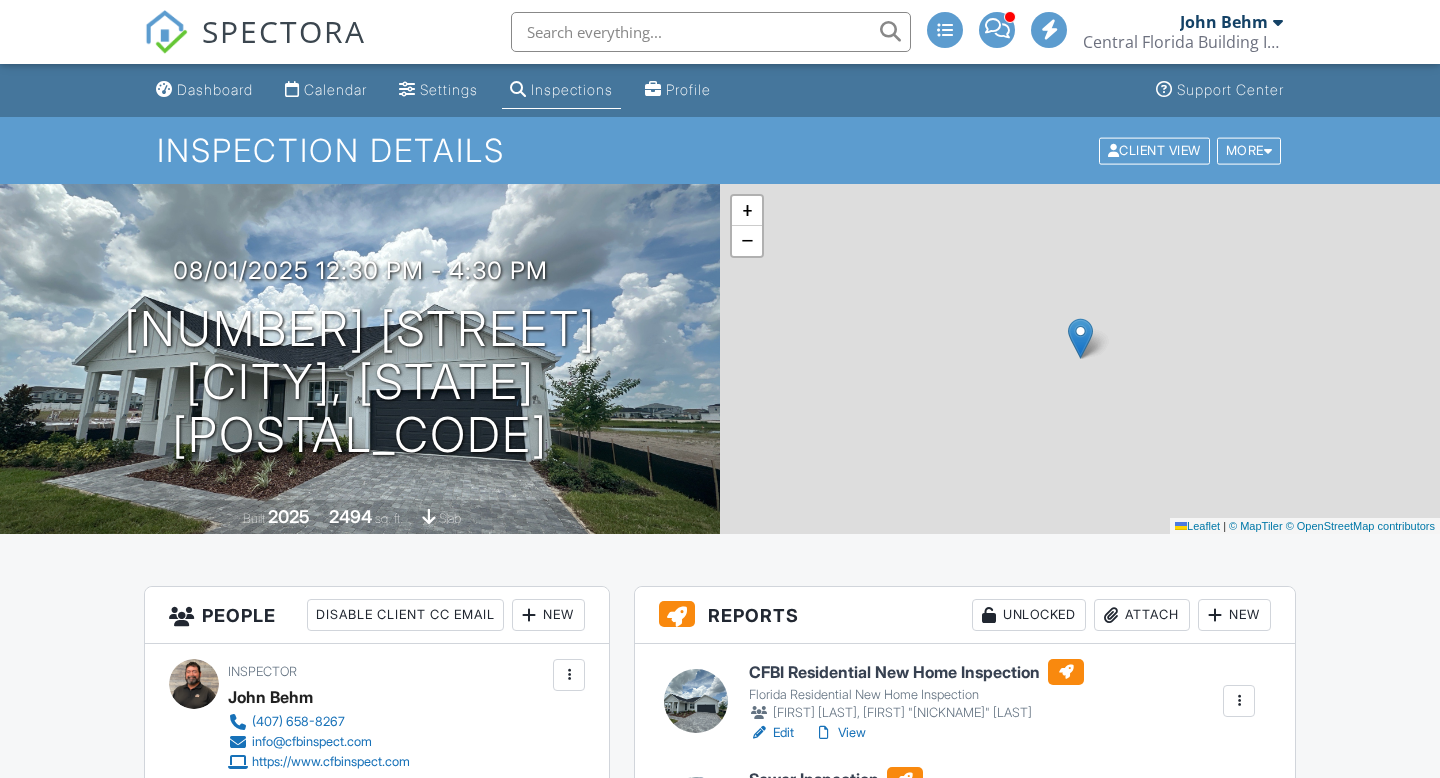 scroll, scrollTop: 0, scrollLeft: 0, axis: both 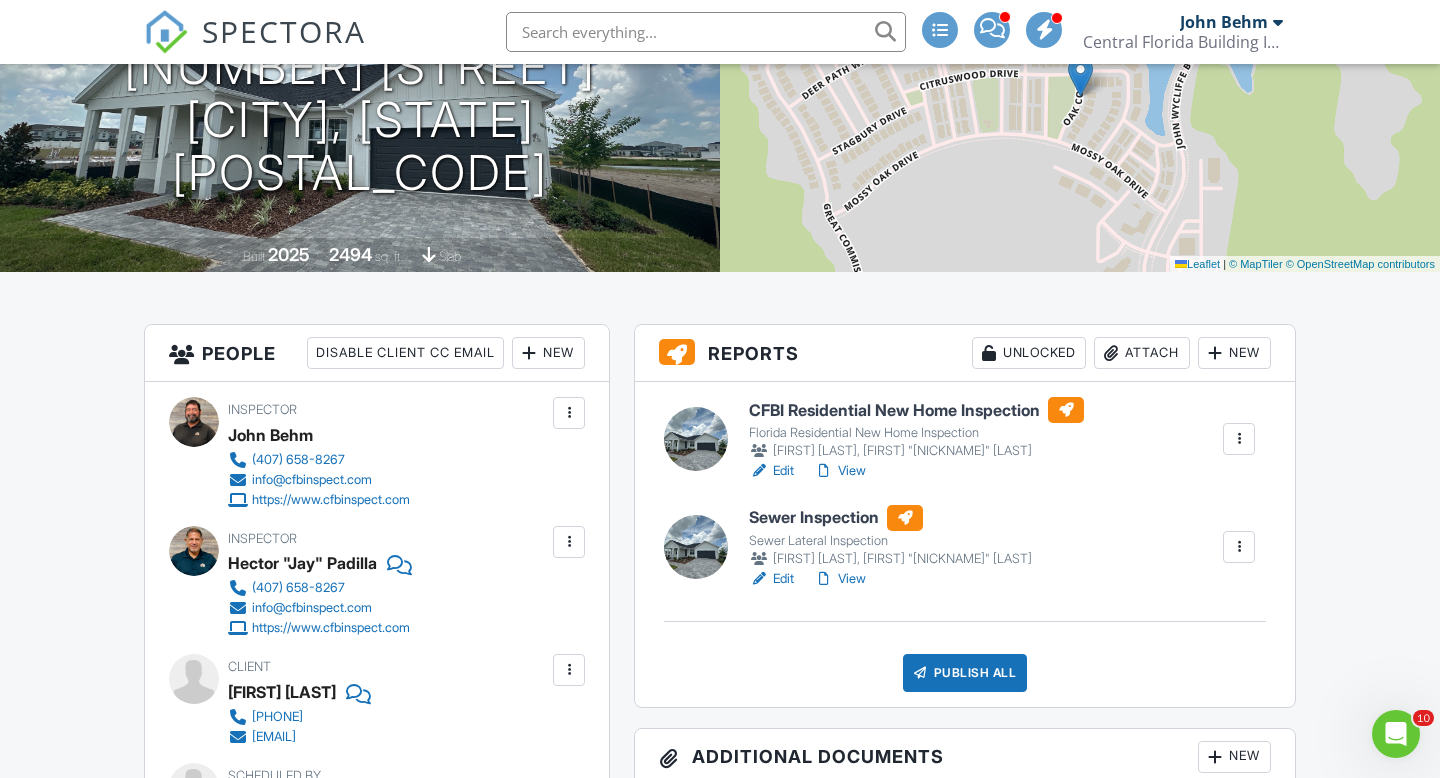 click on "View" at bounding box center (840, 471) 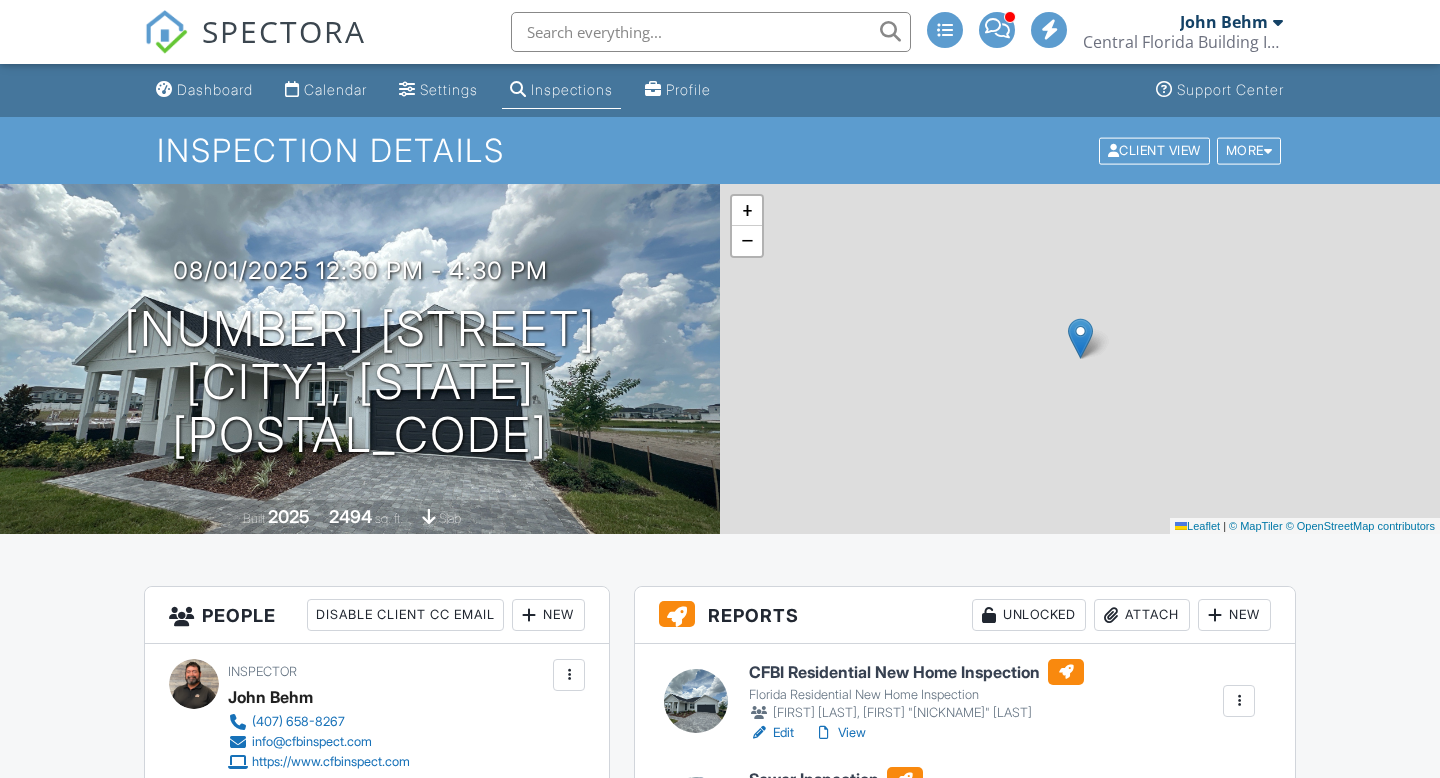 scroll, scrollTop: 0, scrollLeft: 0, axis: both 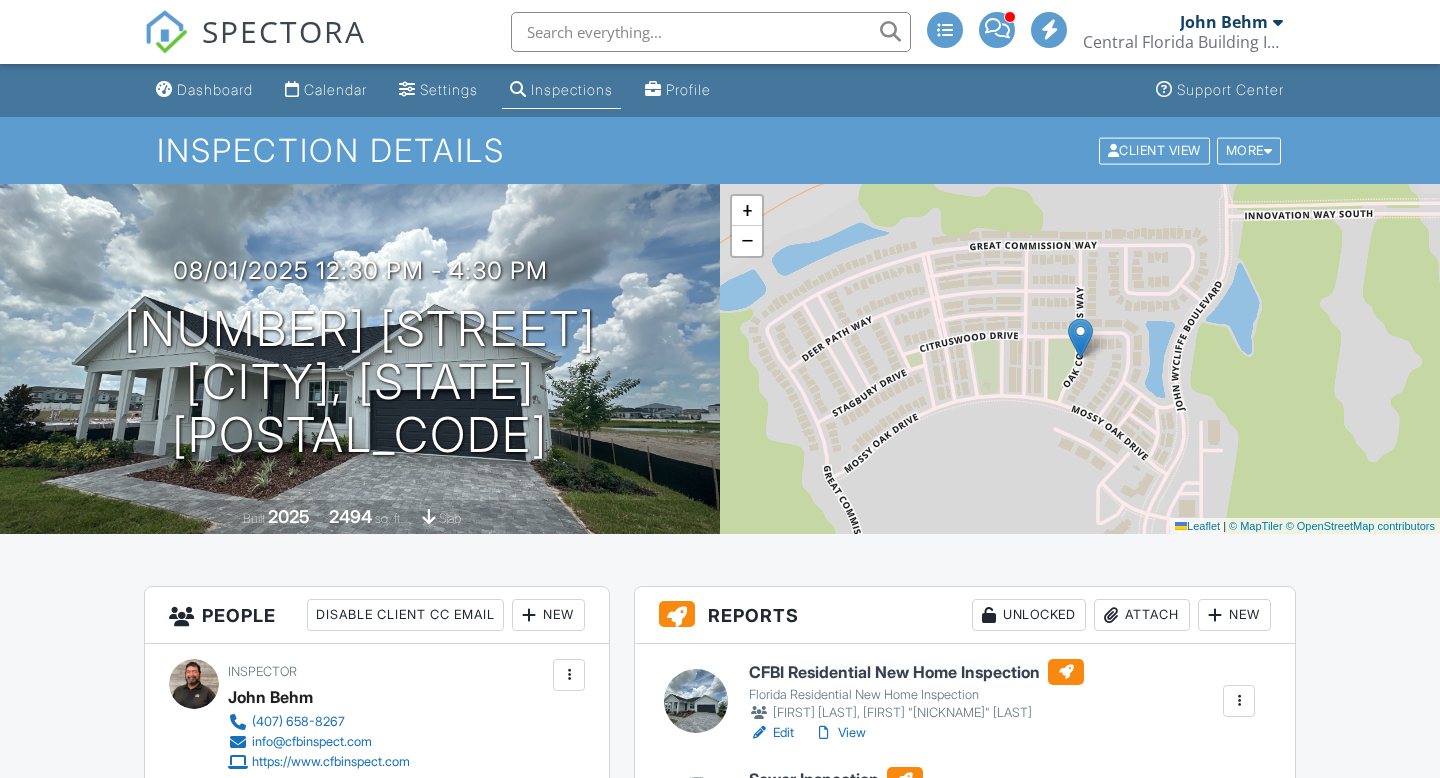 click on "Attach" at bounding box center (1142, 615) 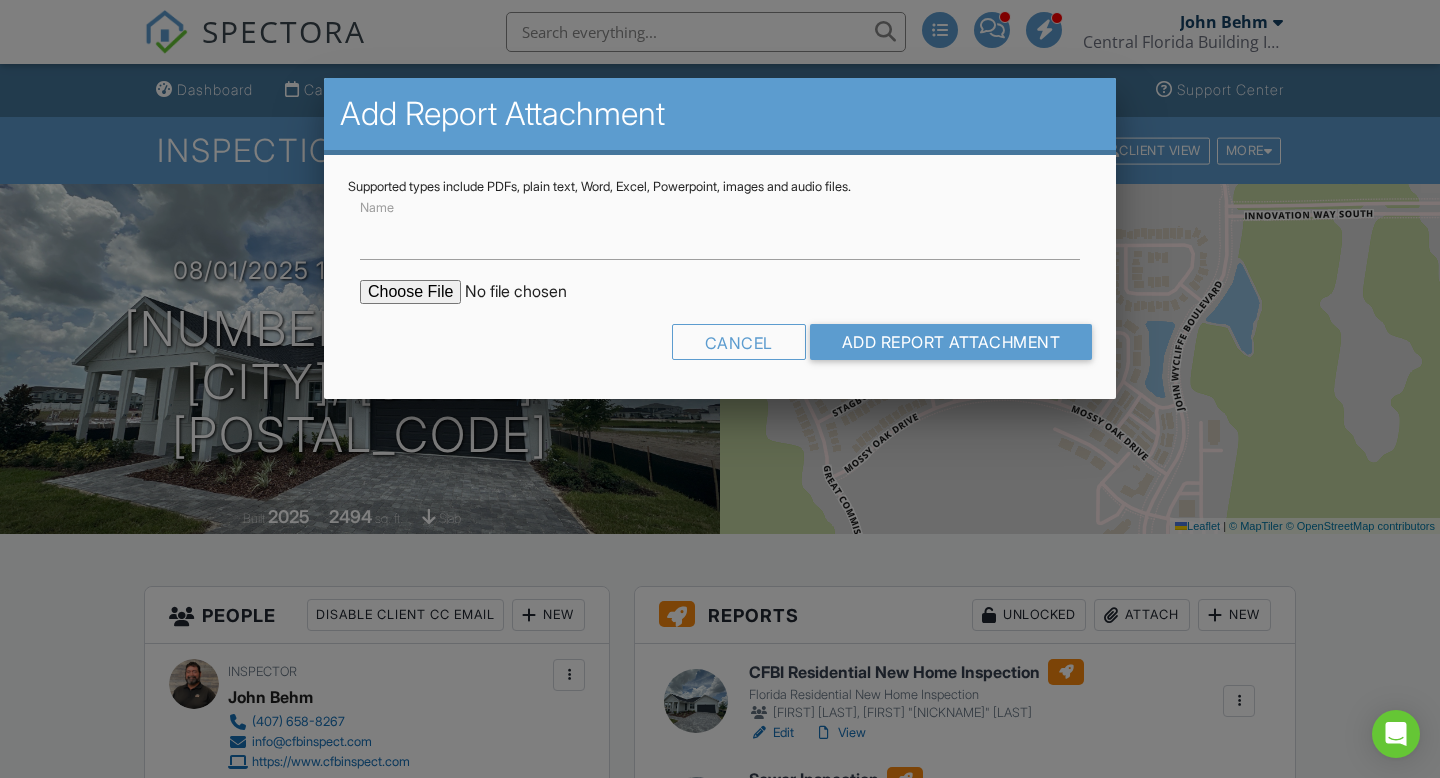click at bounding box center (530, 292) 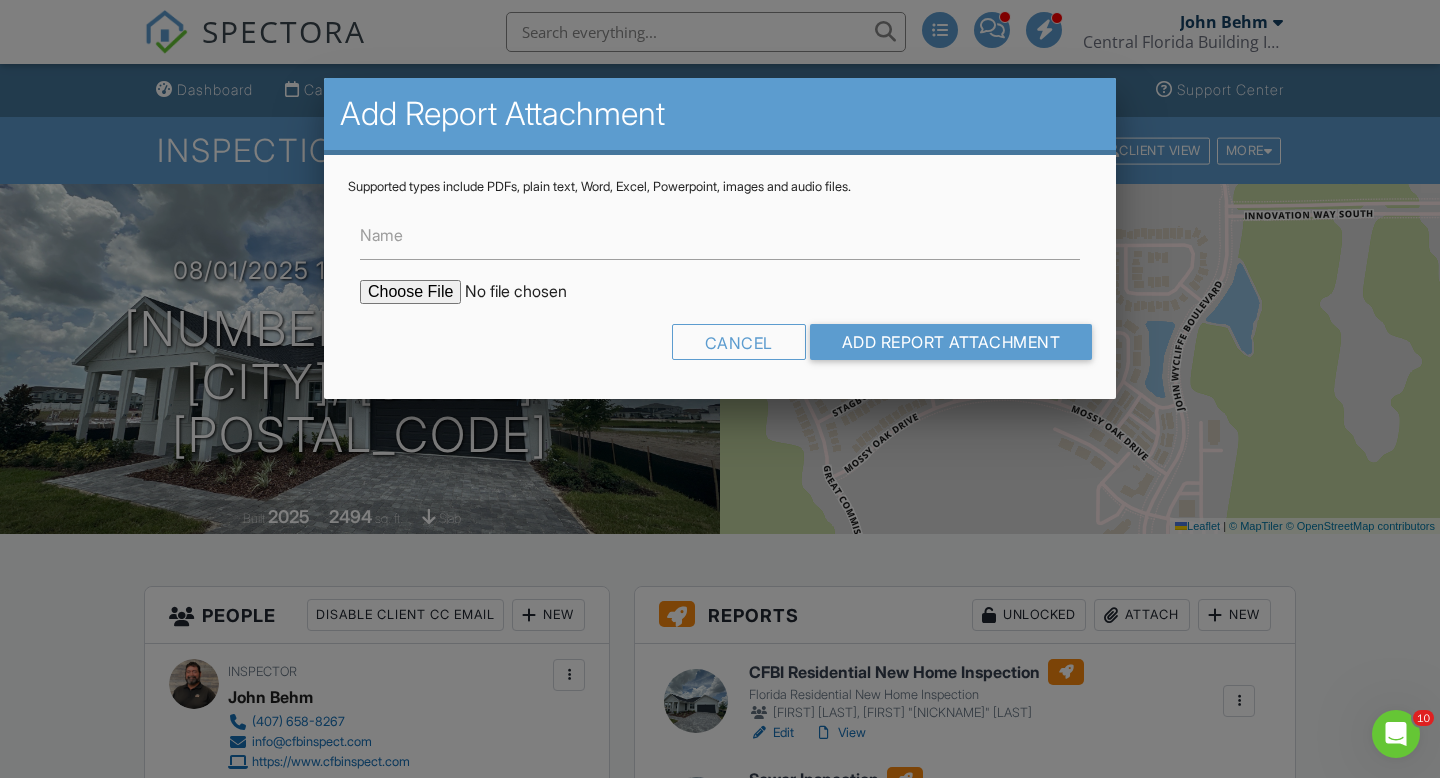 scroll, scrollTop: 0, scrollLeft: 0, axis: both 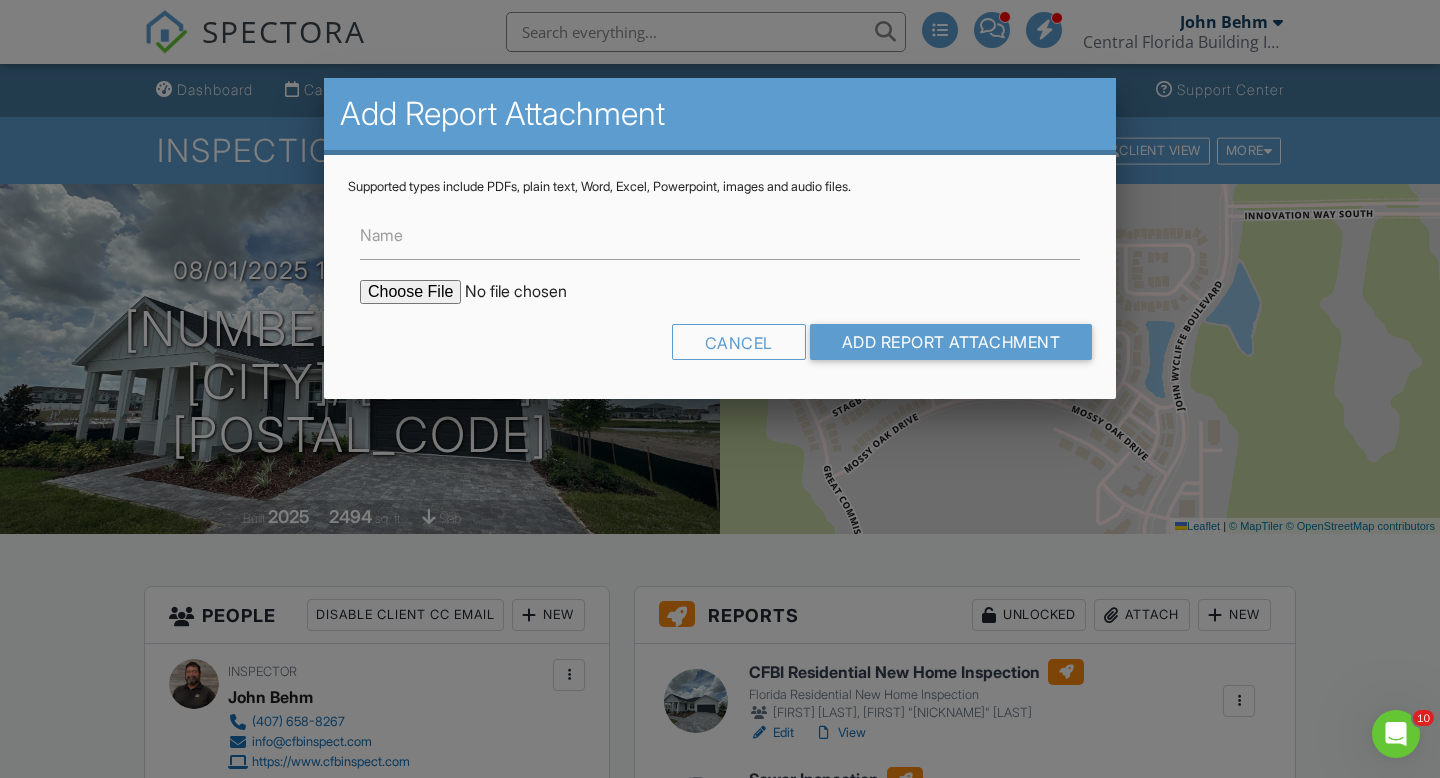 type on "C:\fakepath\6950 Dappled Oak Sewer.zip" 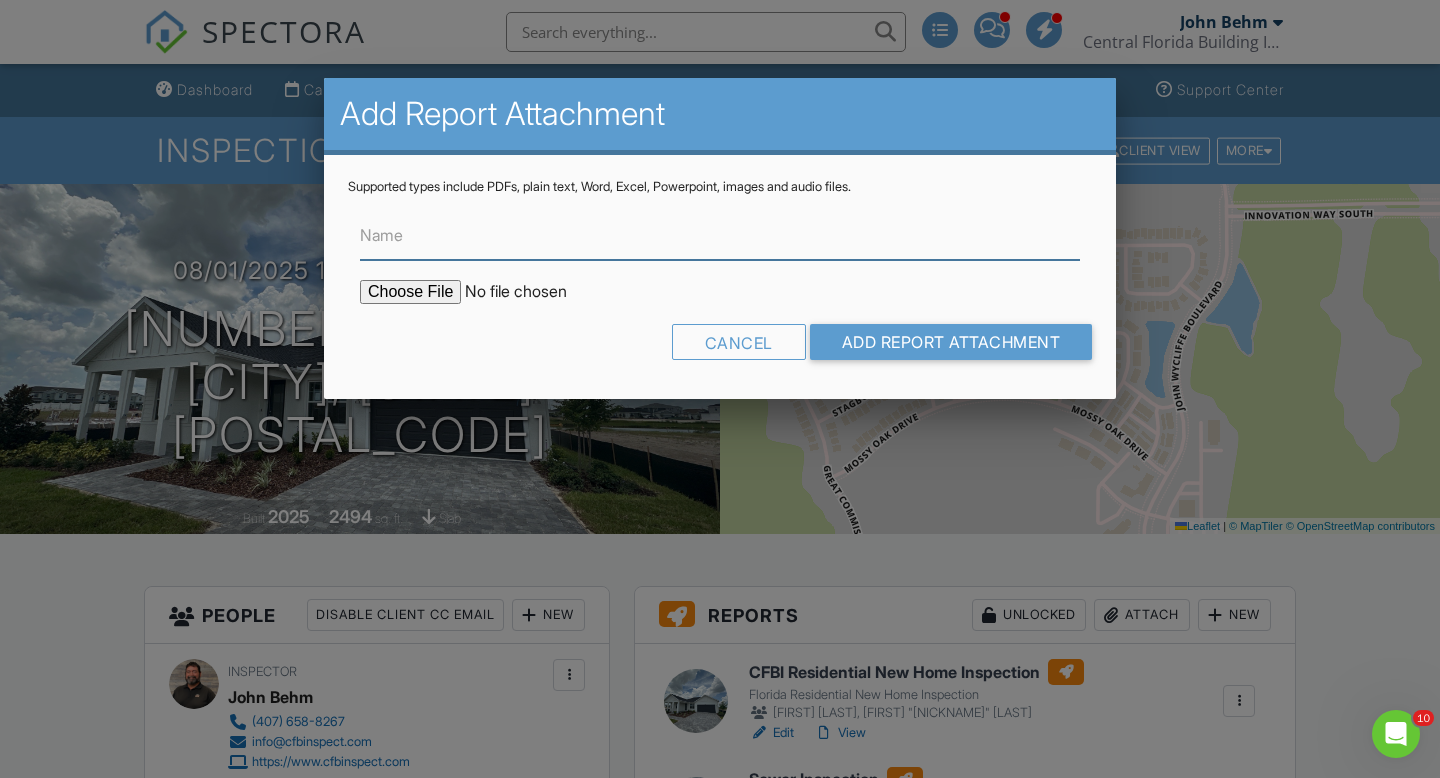 click on "Name" at bounding box center [720, 235] 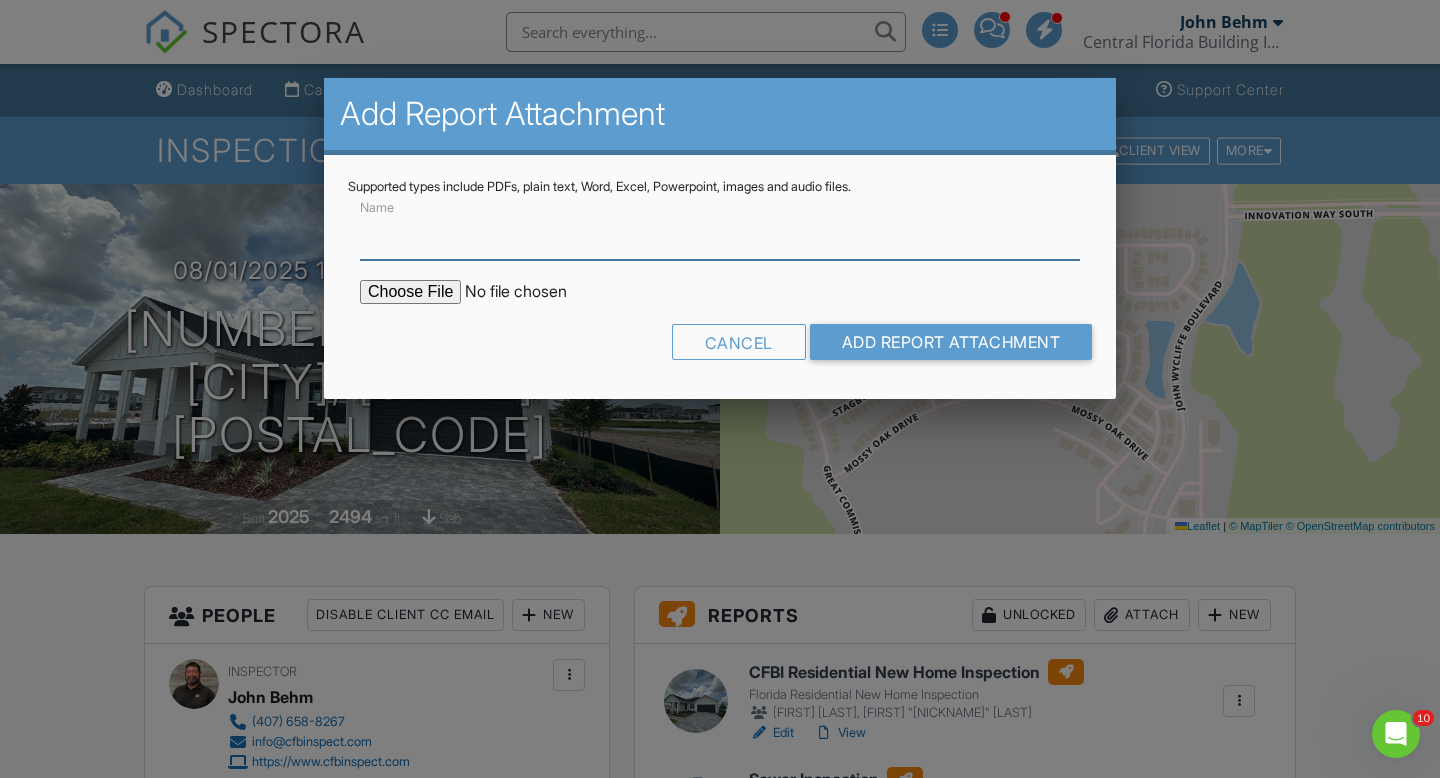 type on "Sewer Scope Video Files" 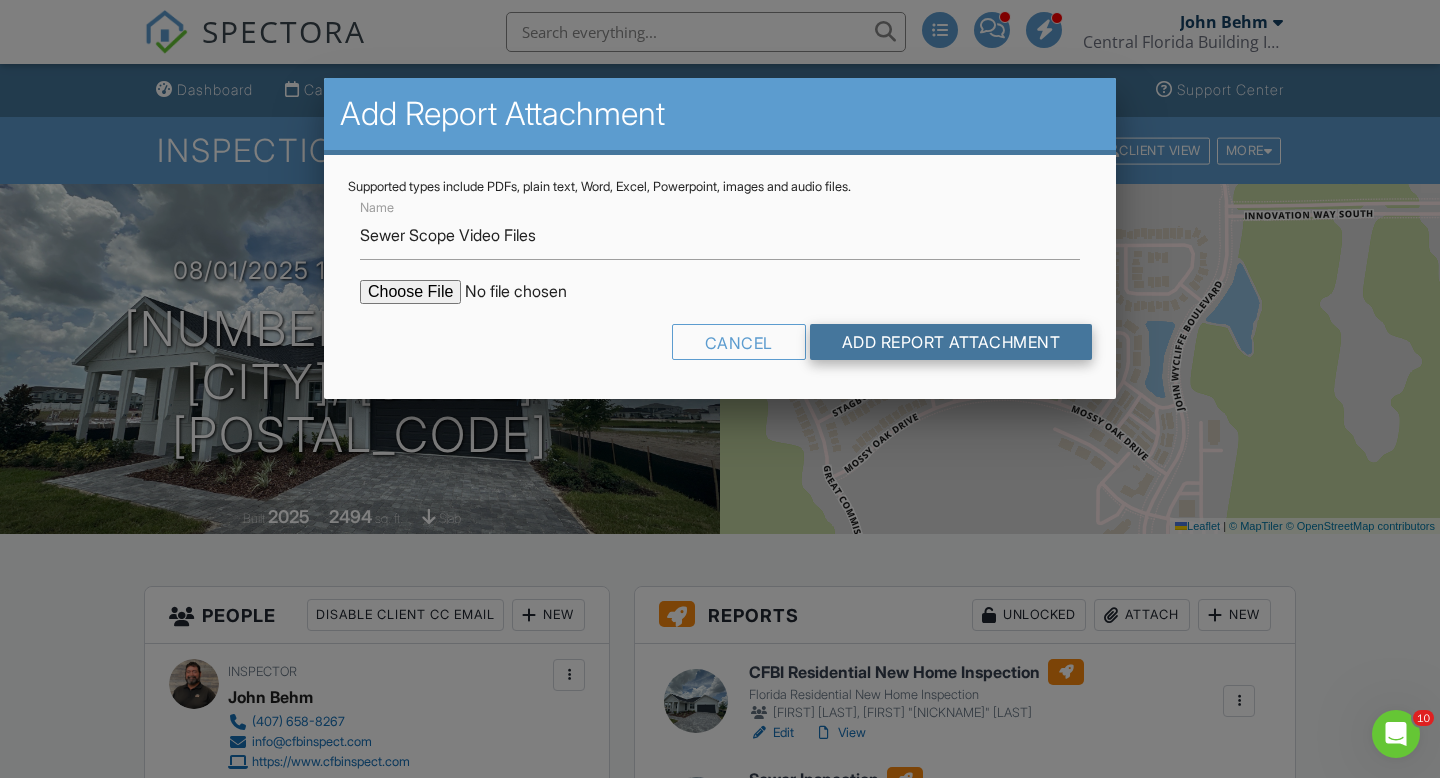 click on "Add Report Attachment" at bounding box center (951, 342) 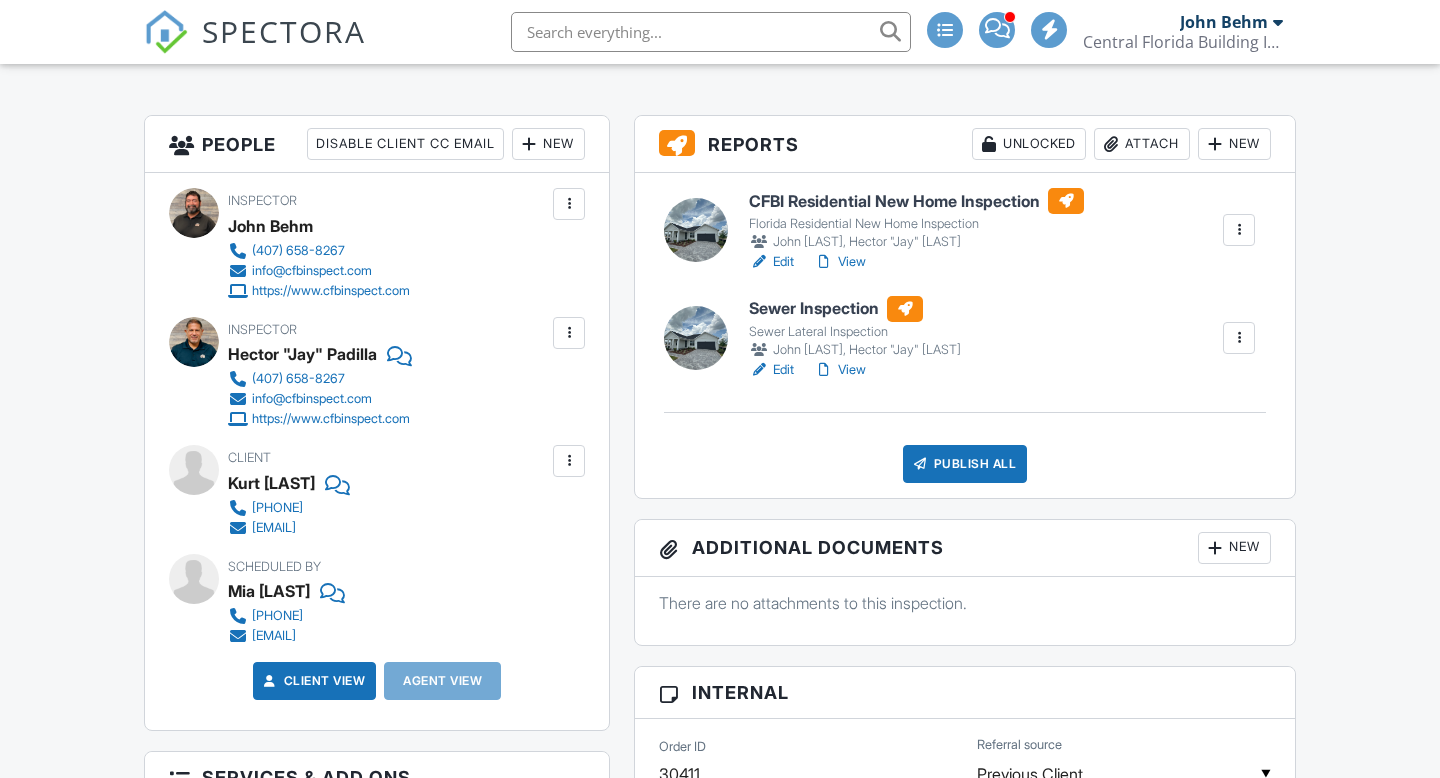 scroll, scrollTop: 309, scrollLeft: 0, axis: vertical 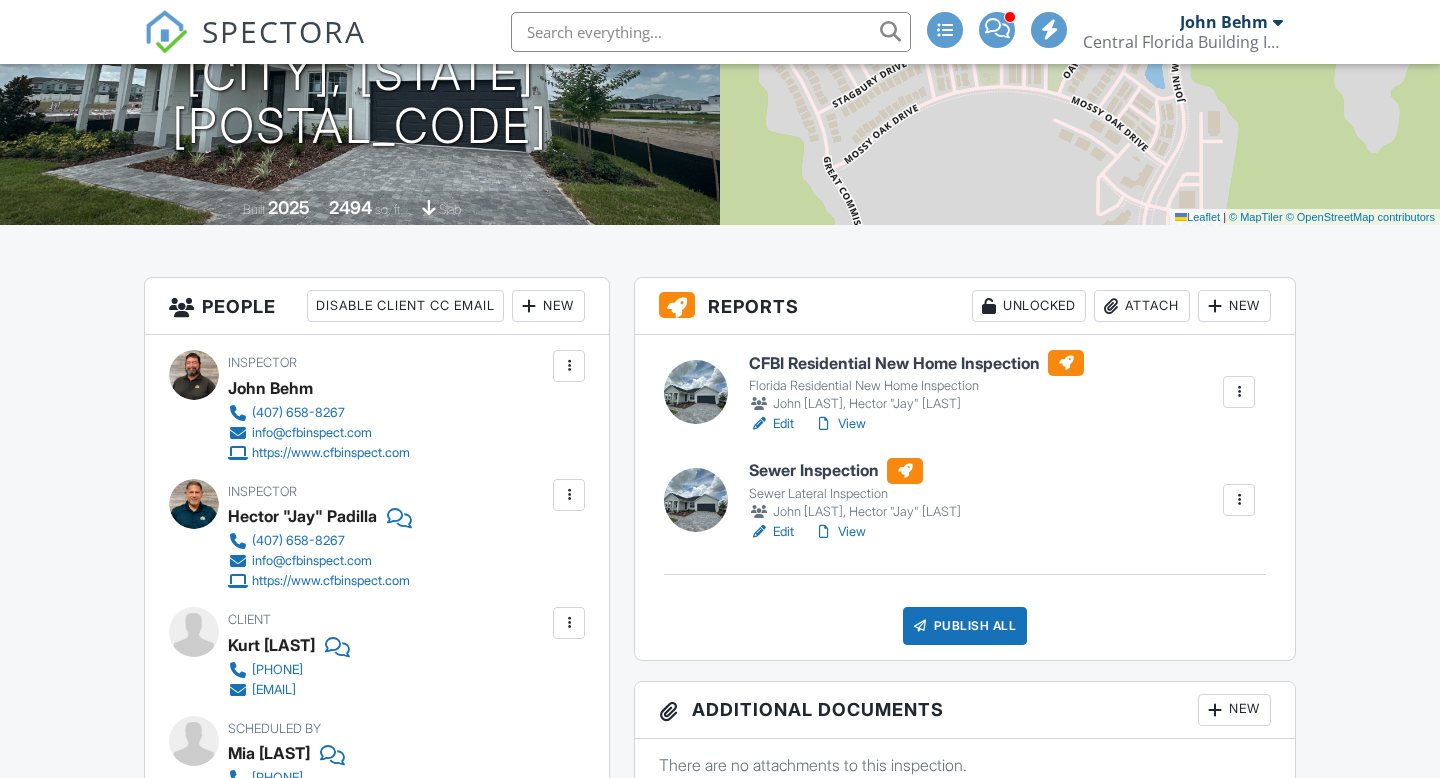 click on "Attach" at bounding box center [1142, 306] 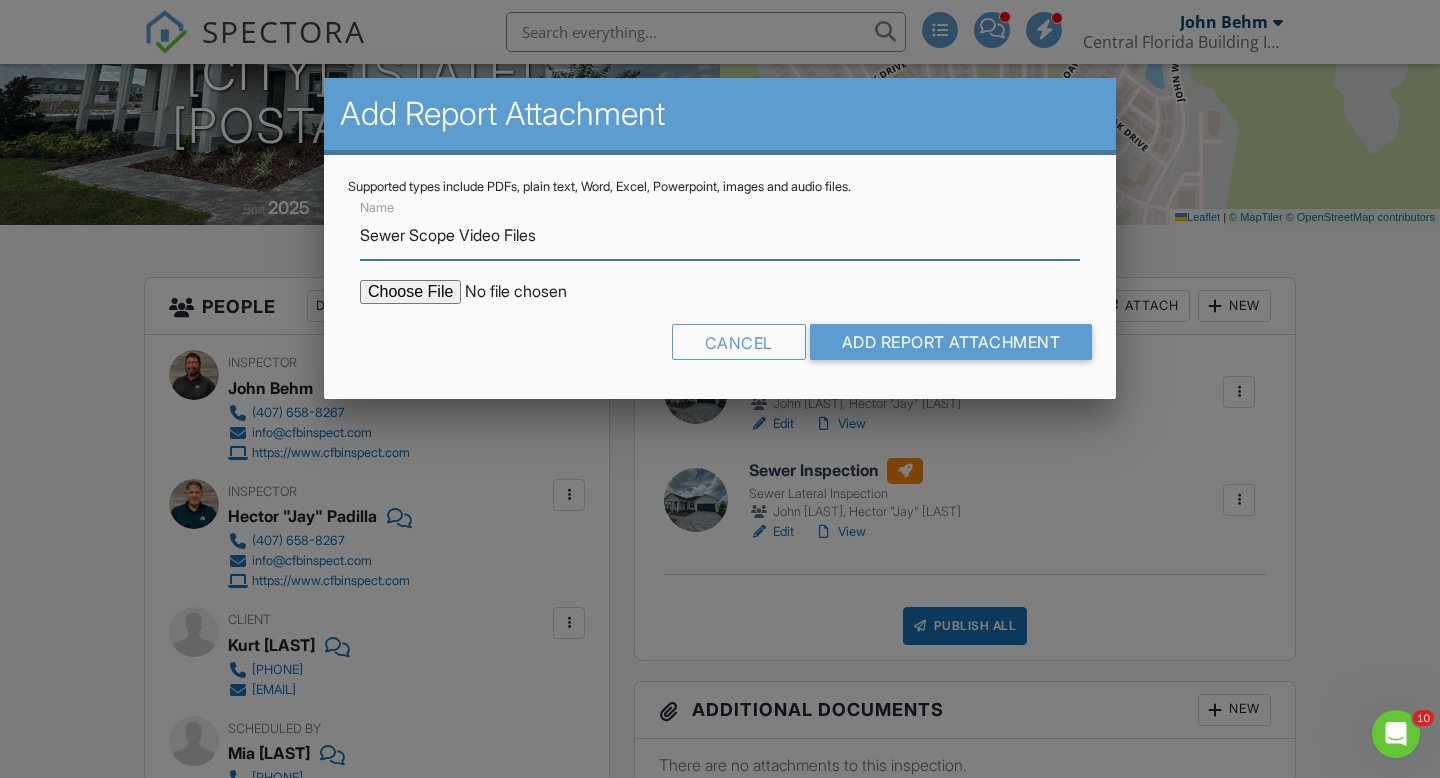 scroll, scrollTop: 0, scrollLeft: 0, axis: both 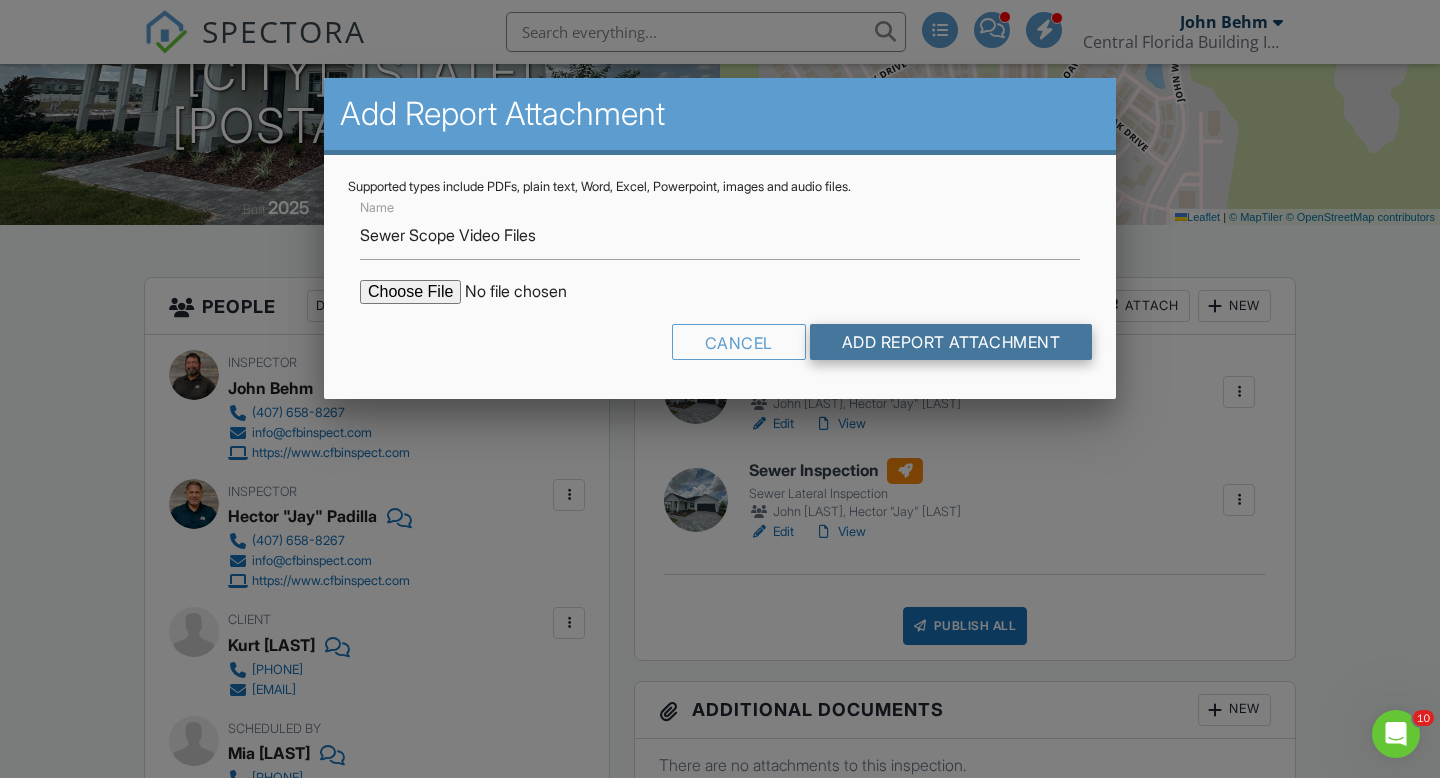 click on "Add Report Attachment" at bounding box center [951, 342] 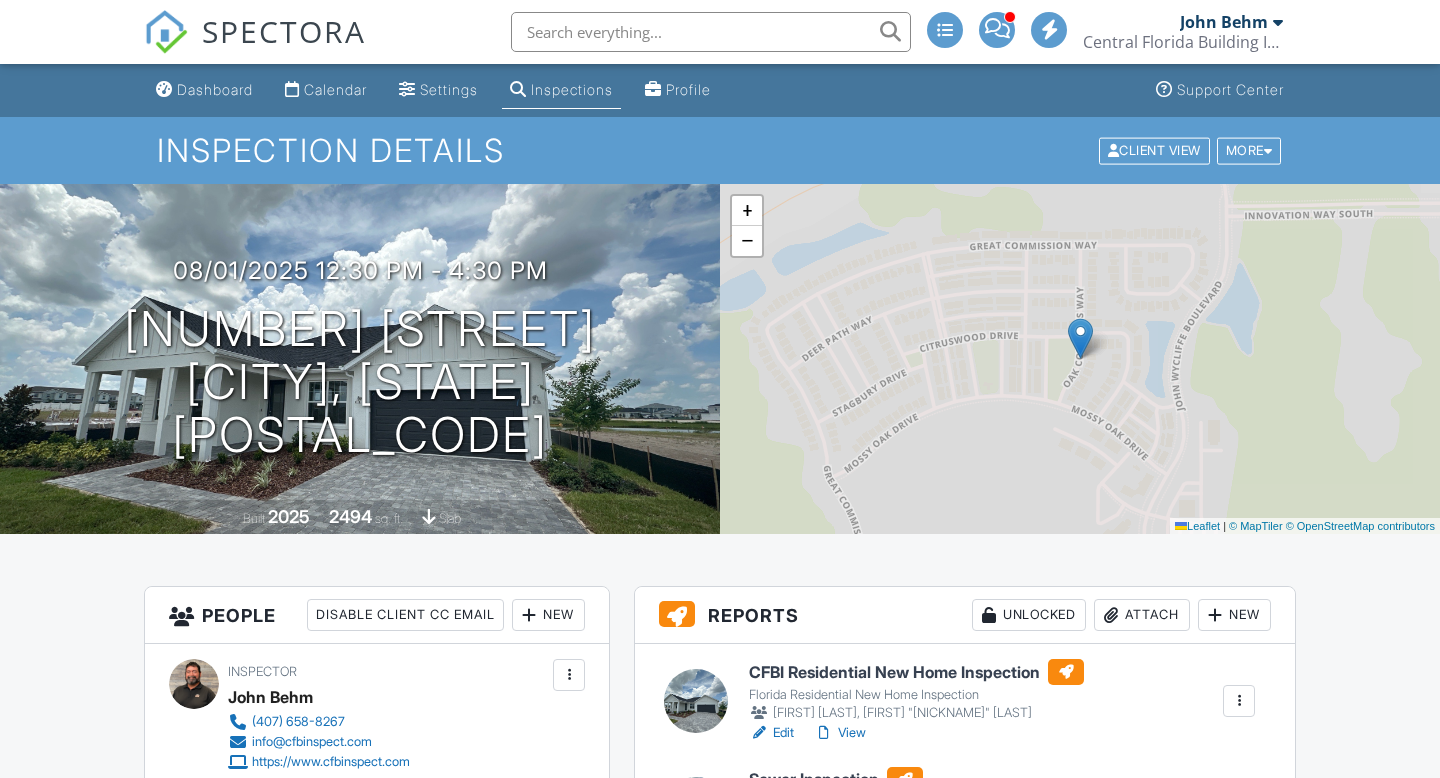 scroll, scrollTop: 310, scrollLeft: 0, axis: vertical 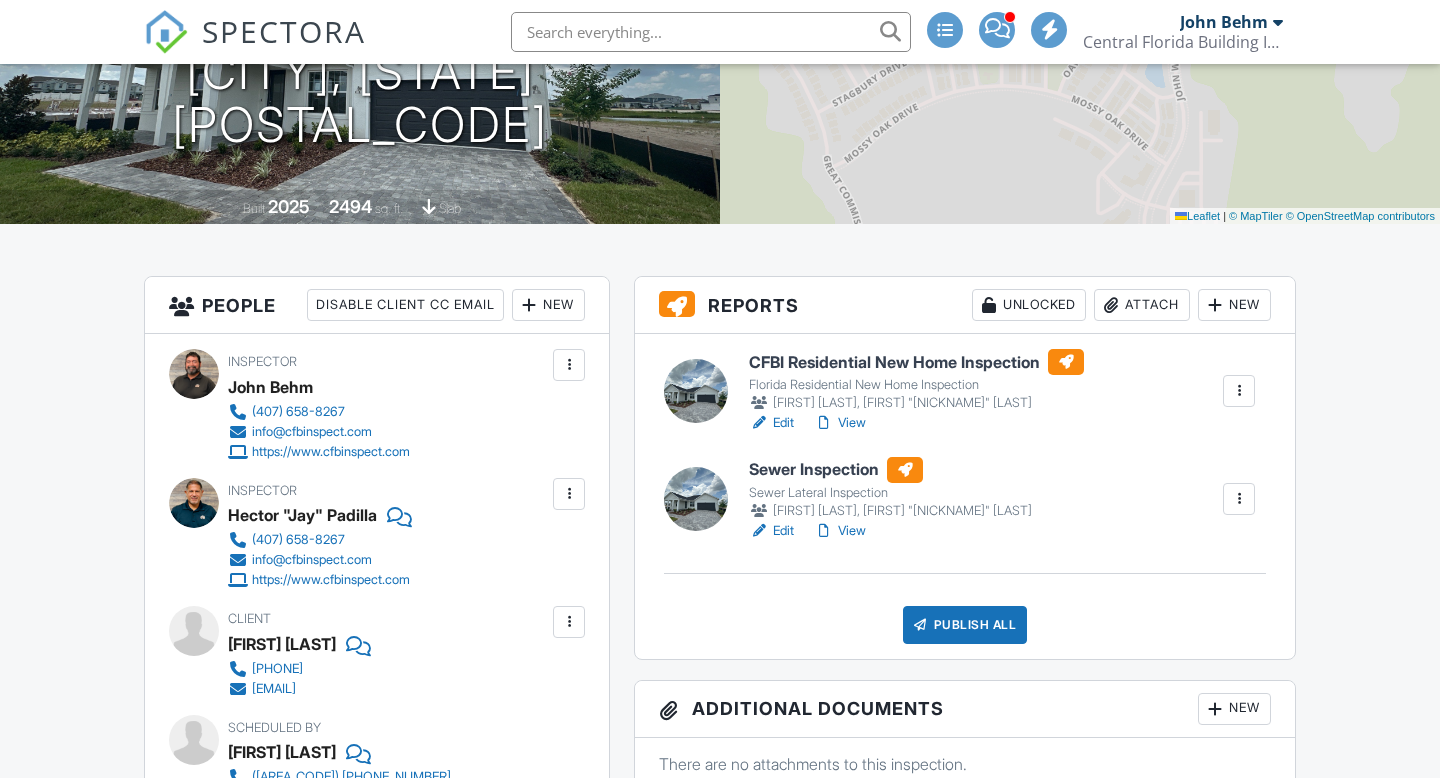 click on "Attach" at bounding box center (1142, 305) 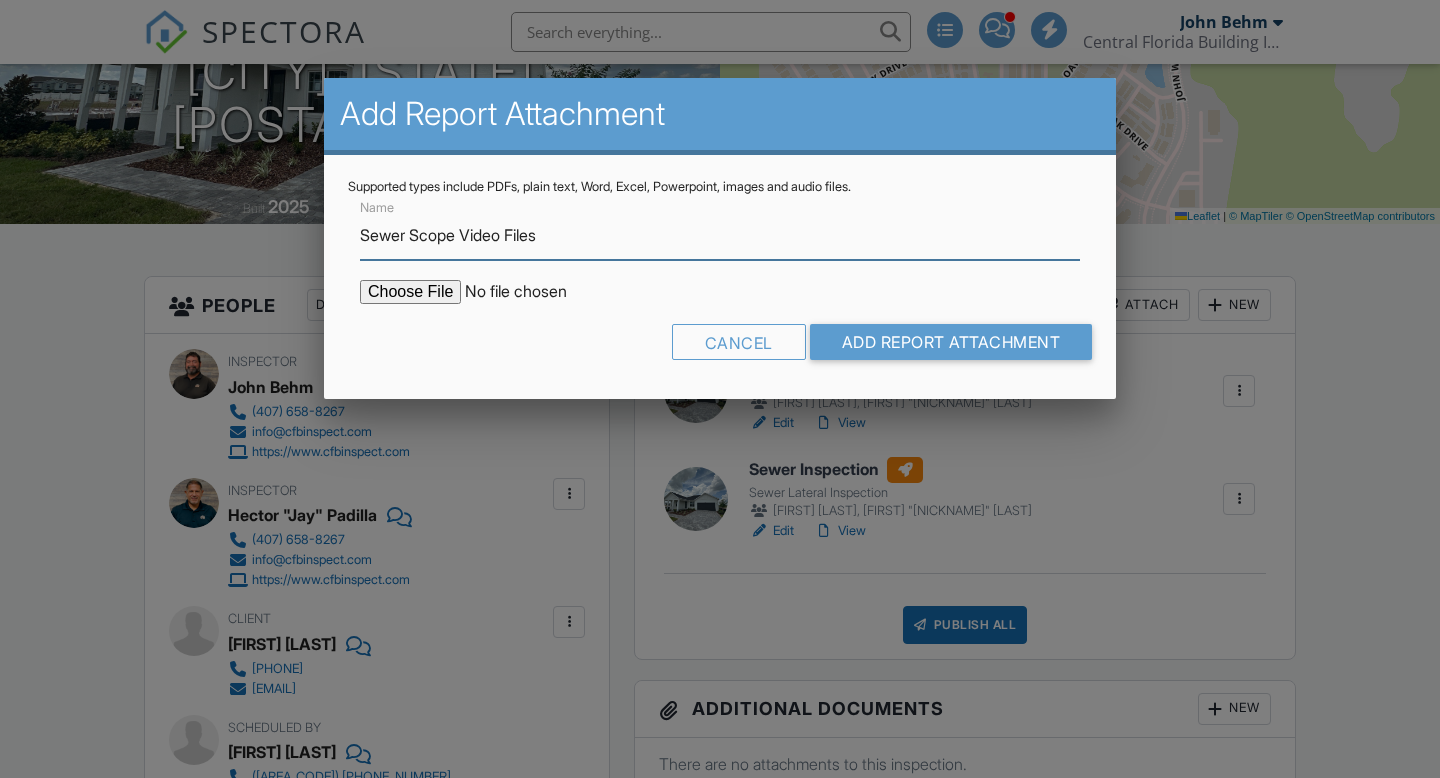 scroll, scrollTop: 310, scrollLeft: 0, axis: vertical 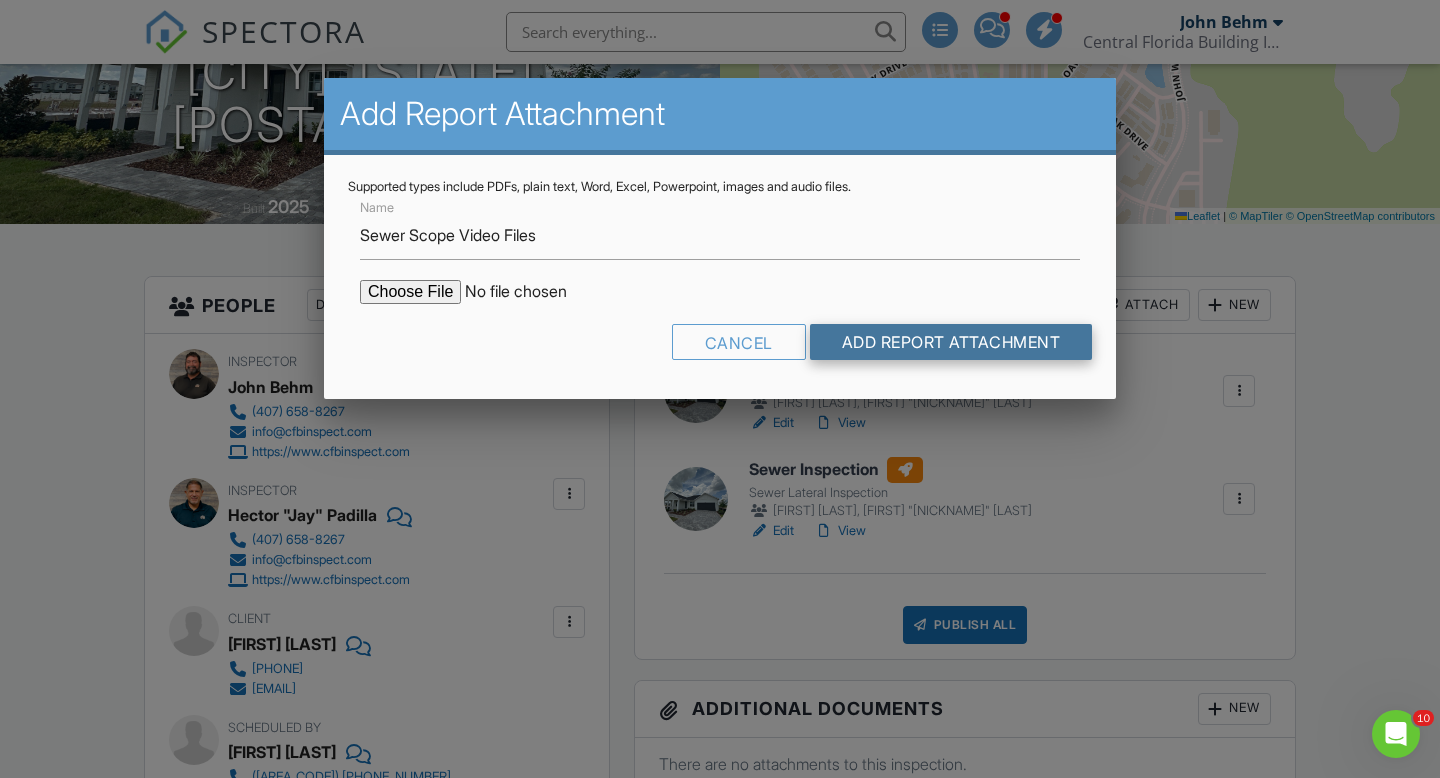 click on "Add Report Attachment" at bounding box center (951, 342) 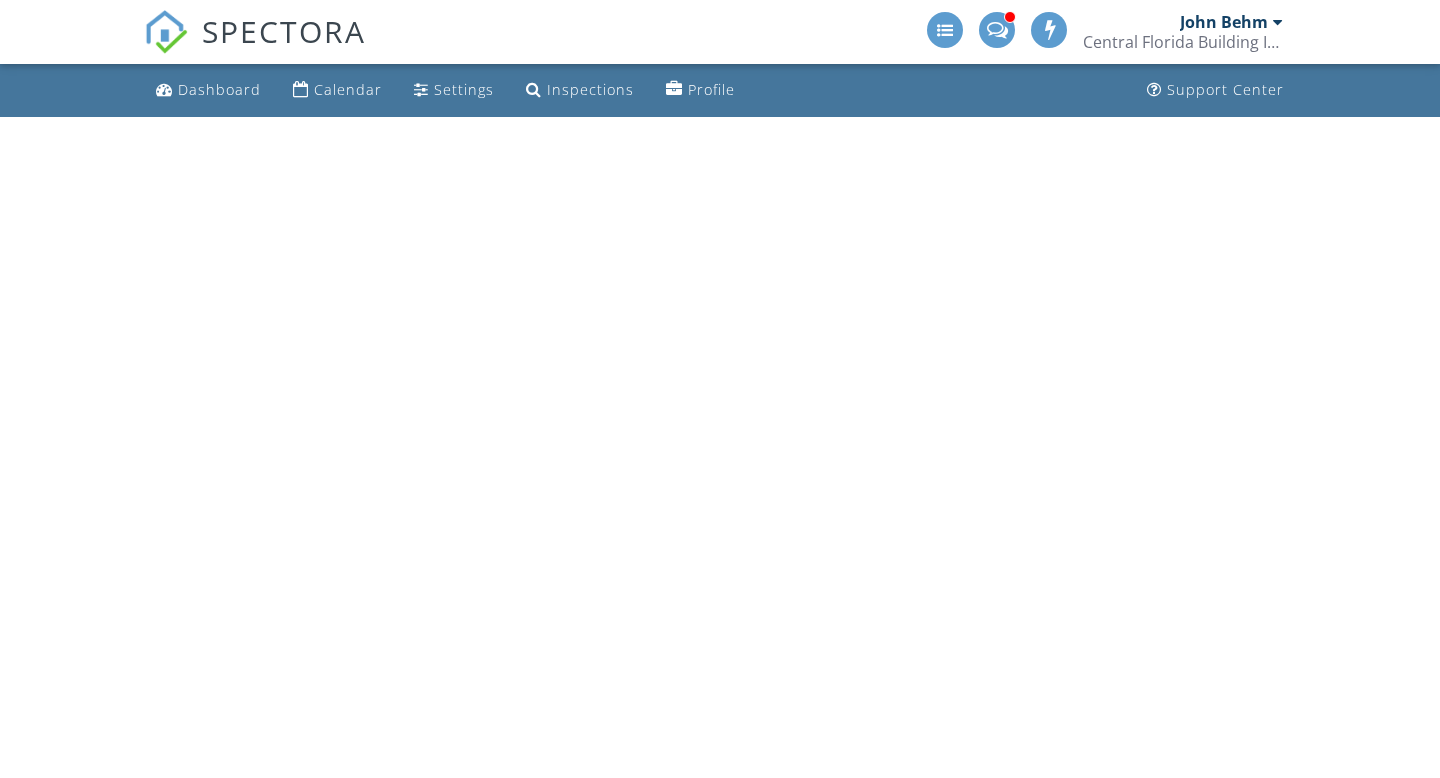 scroll, scrollTop: 0, scrollLeft: 0, axis: both 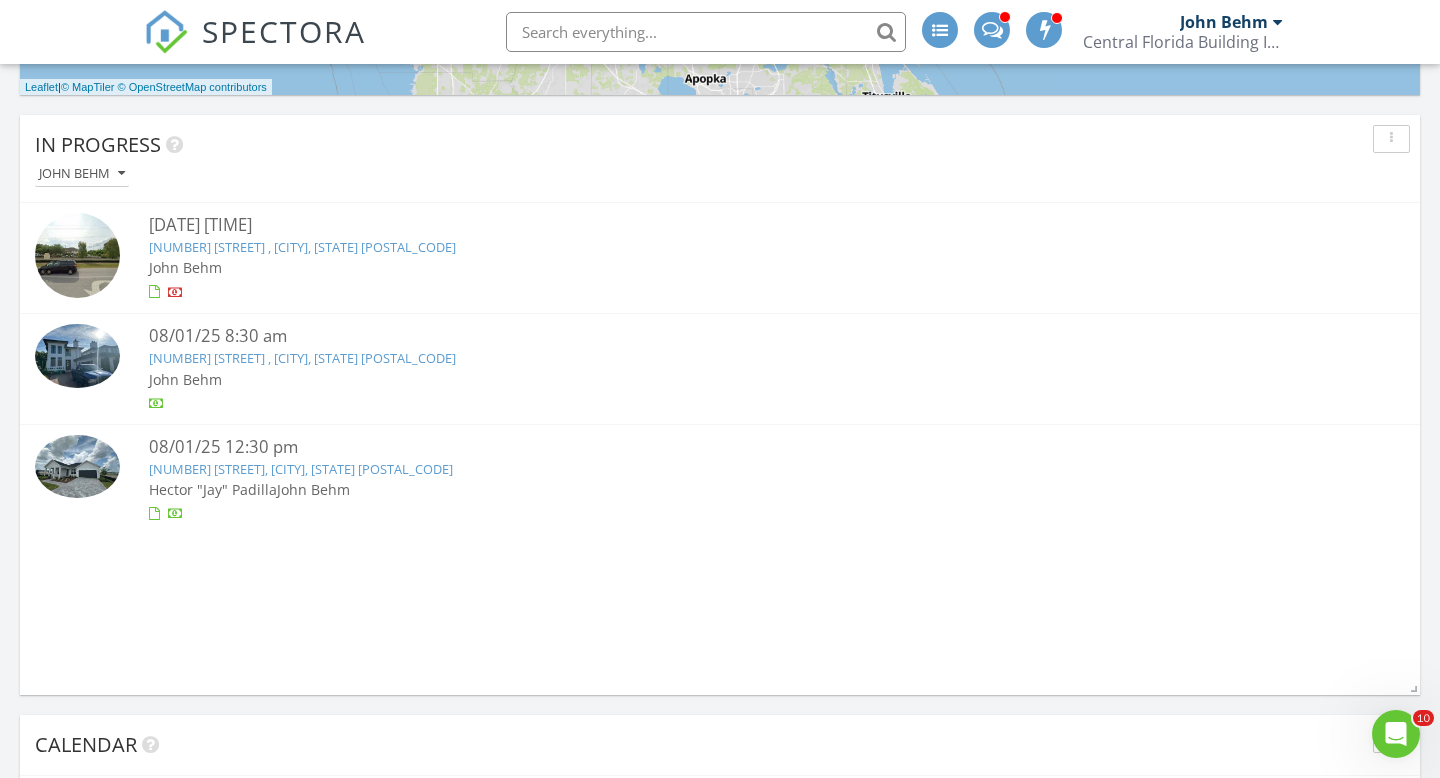 click on "[NUMBER] [STREET] , [CITY], [STATE] [POSTAL_CODE]" at bounding box center (302, 358) 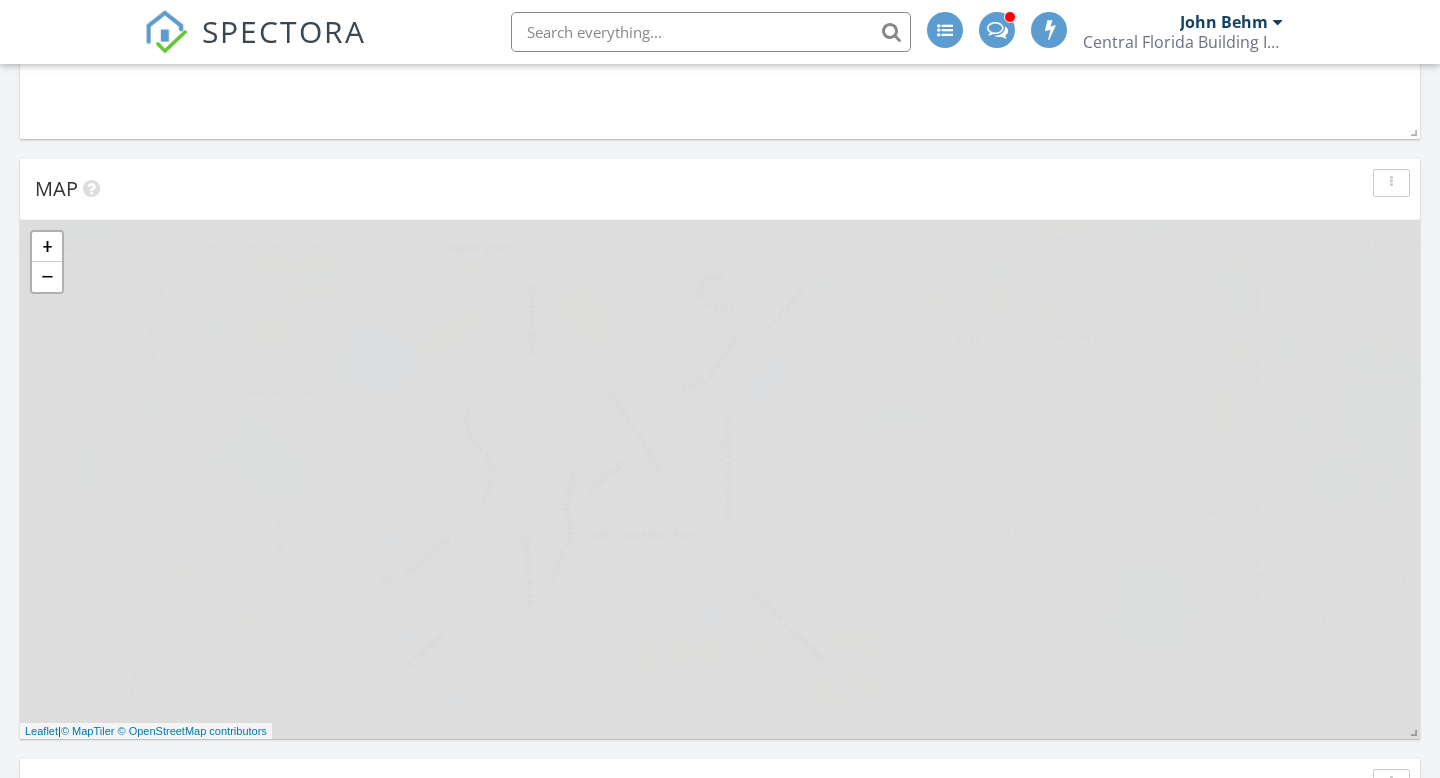 scroll, scrollTop: 642, scrollLeft: 0, axis: vertical 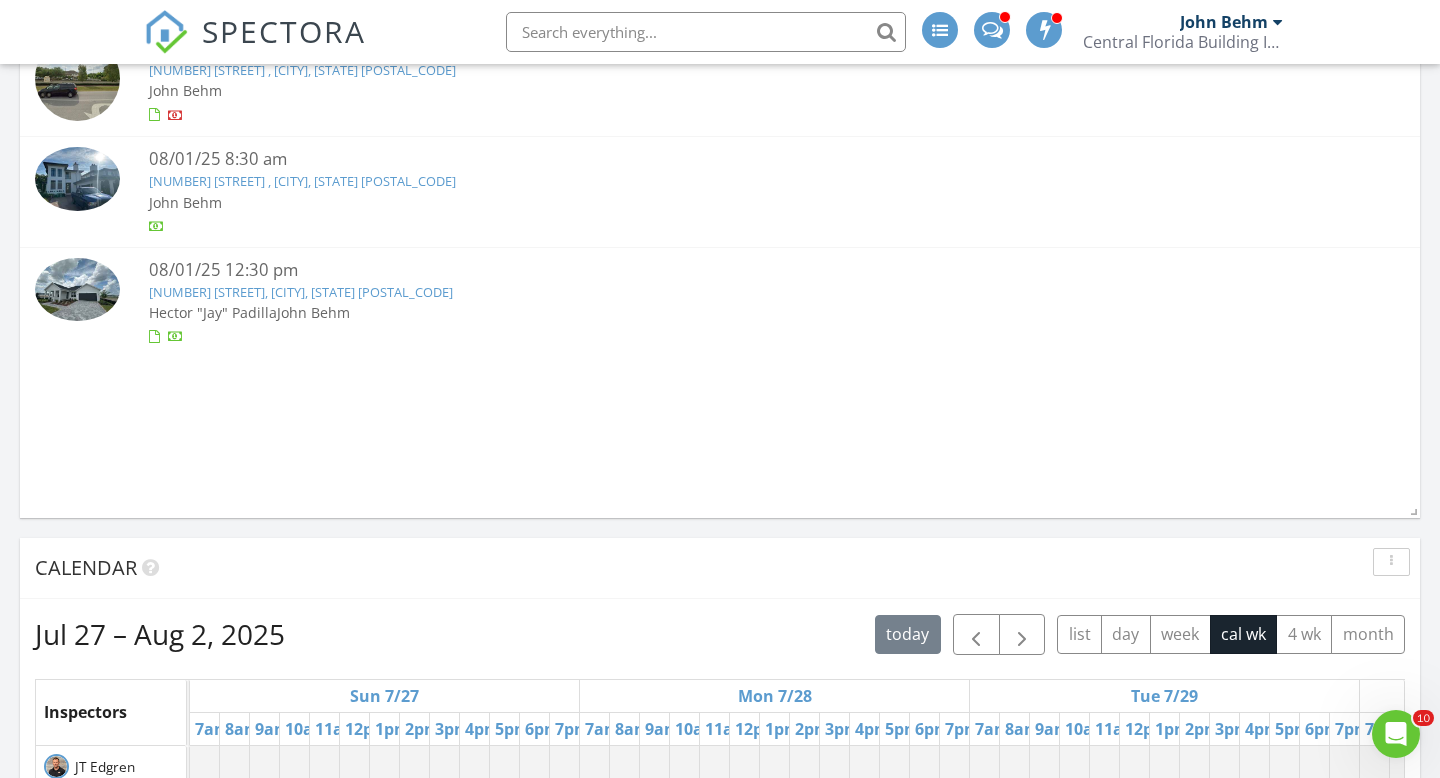 click on "08/01/25 12:30 pm" at bounding box center [720, 270] 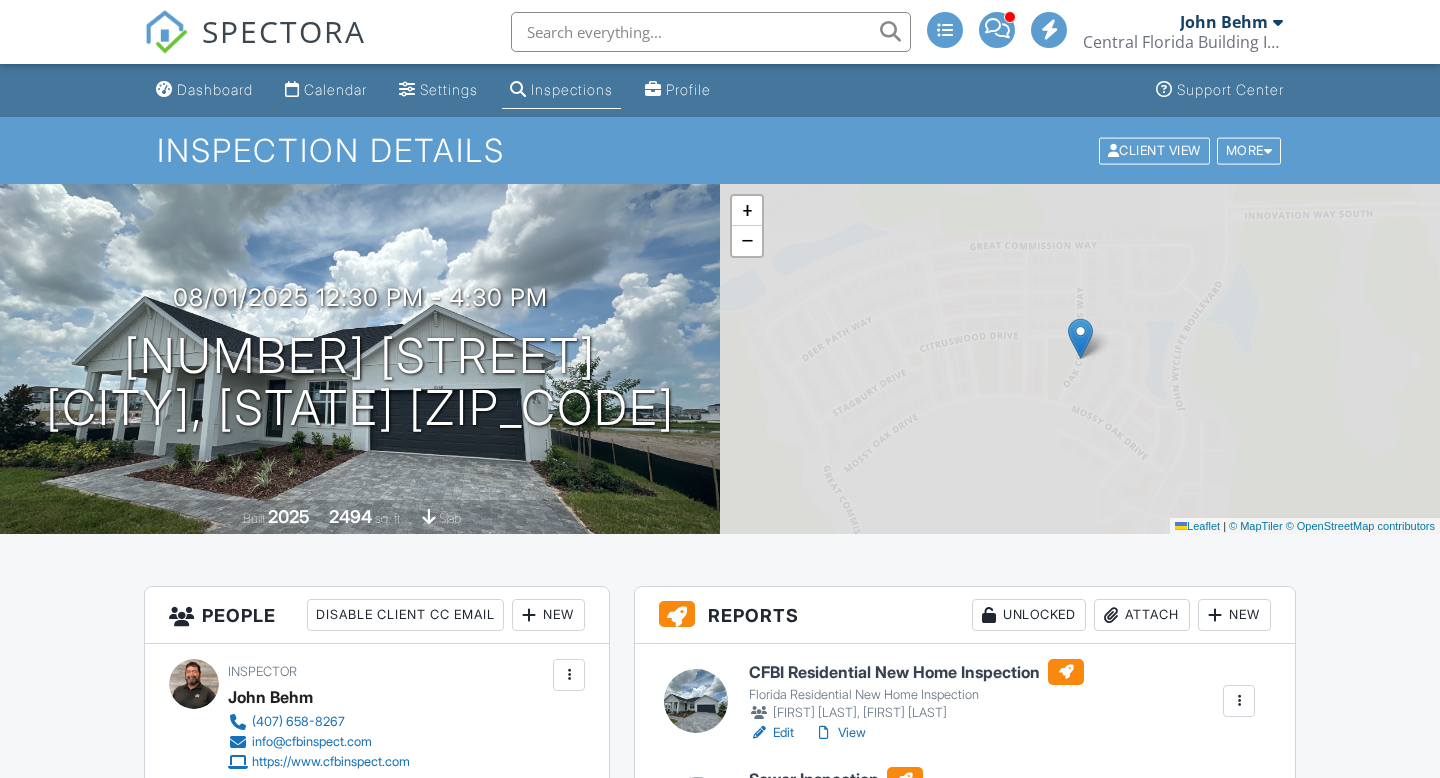 scroll, scrollTop: 143, scrollLeft: 0, axis: vertical 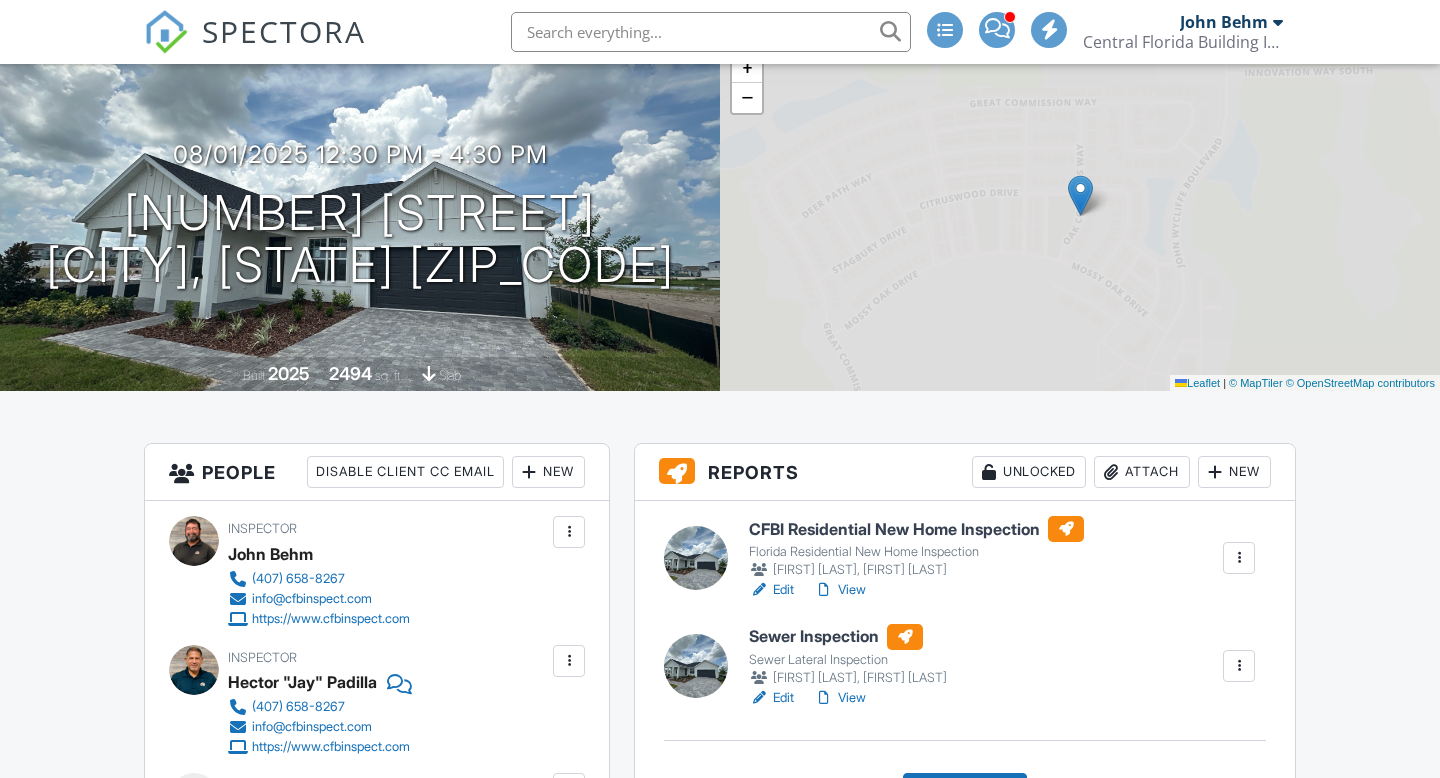 click on "Attach" at bounding box center (1142, 472) 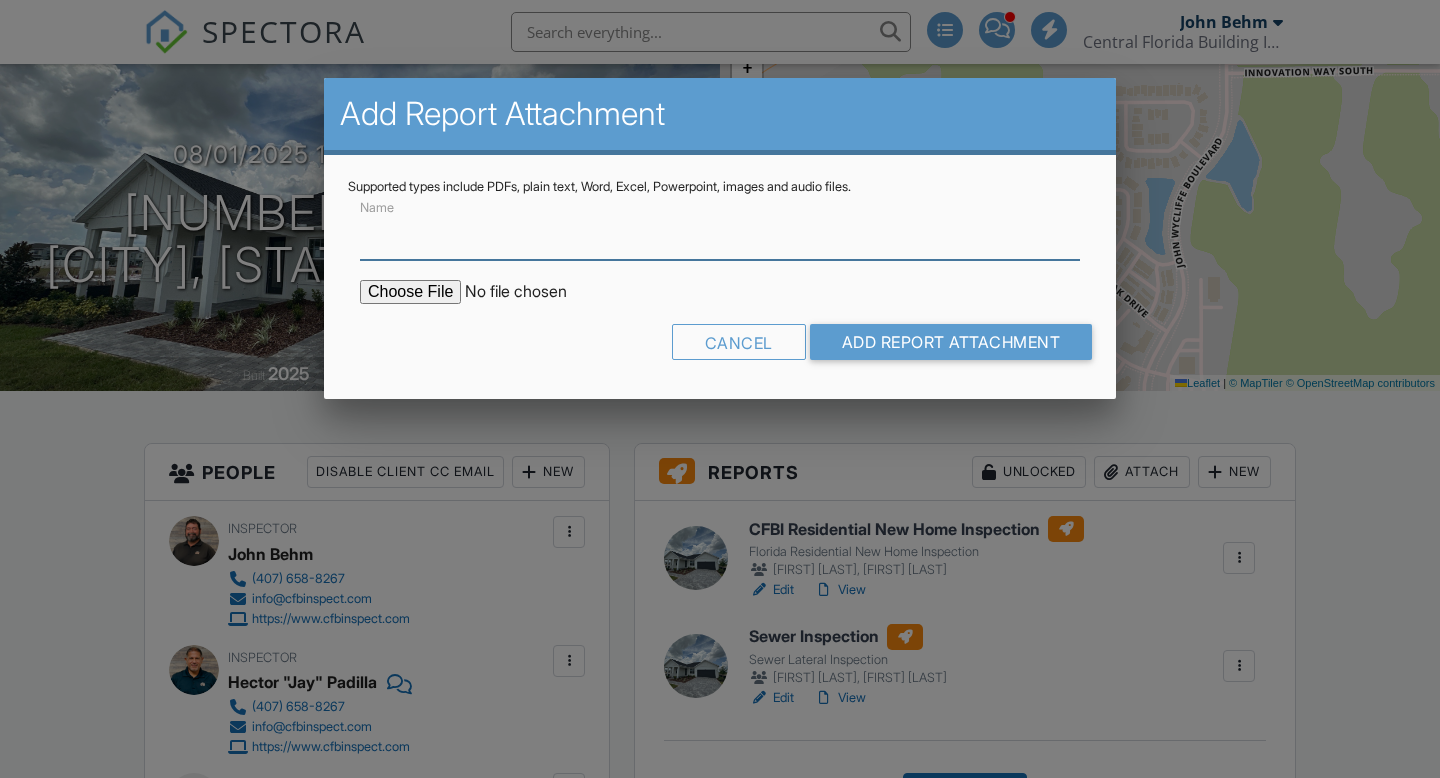 scroll, scrollTop: 143, scrollLeft: 0, axis: vertical 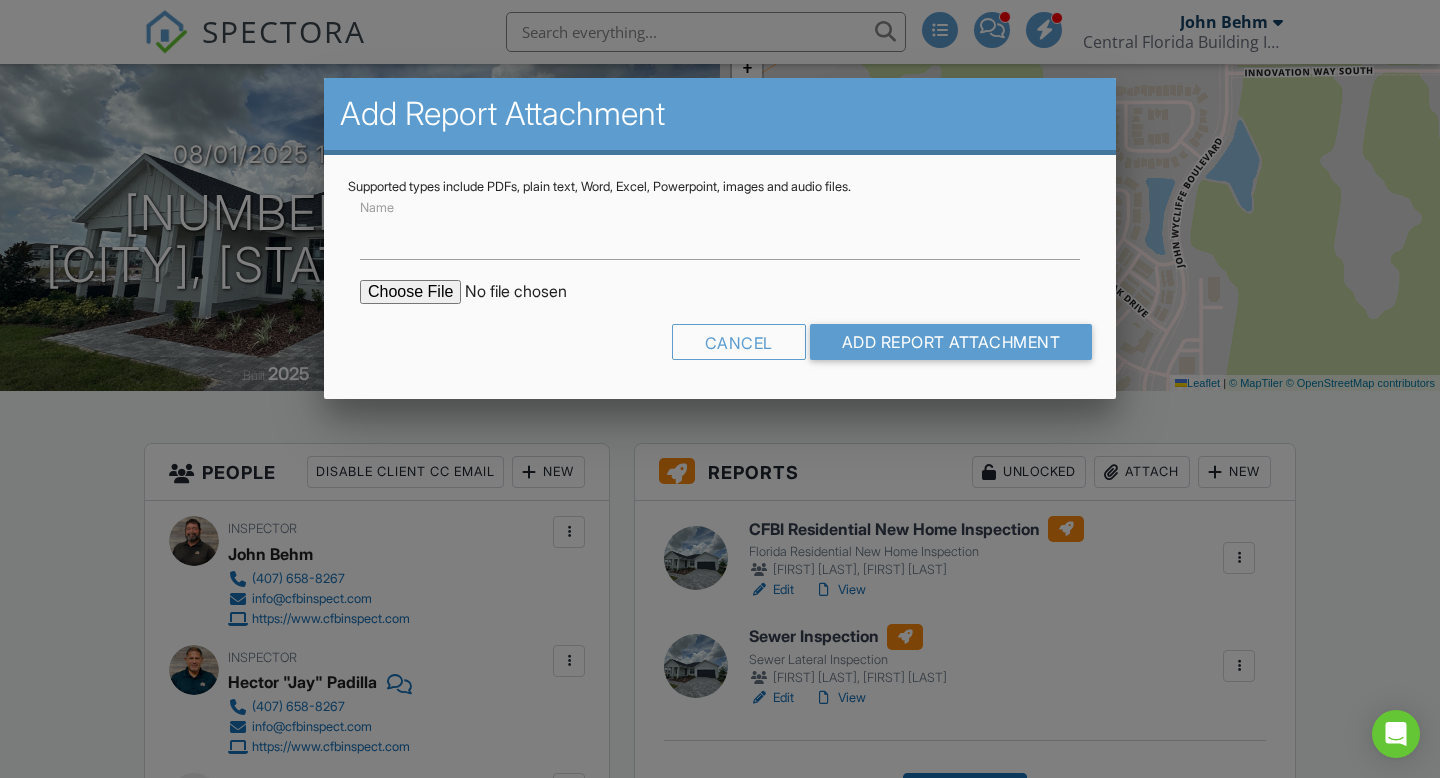 click at bounding box center (530, 292) 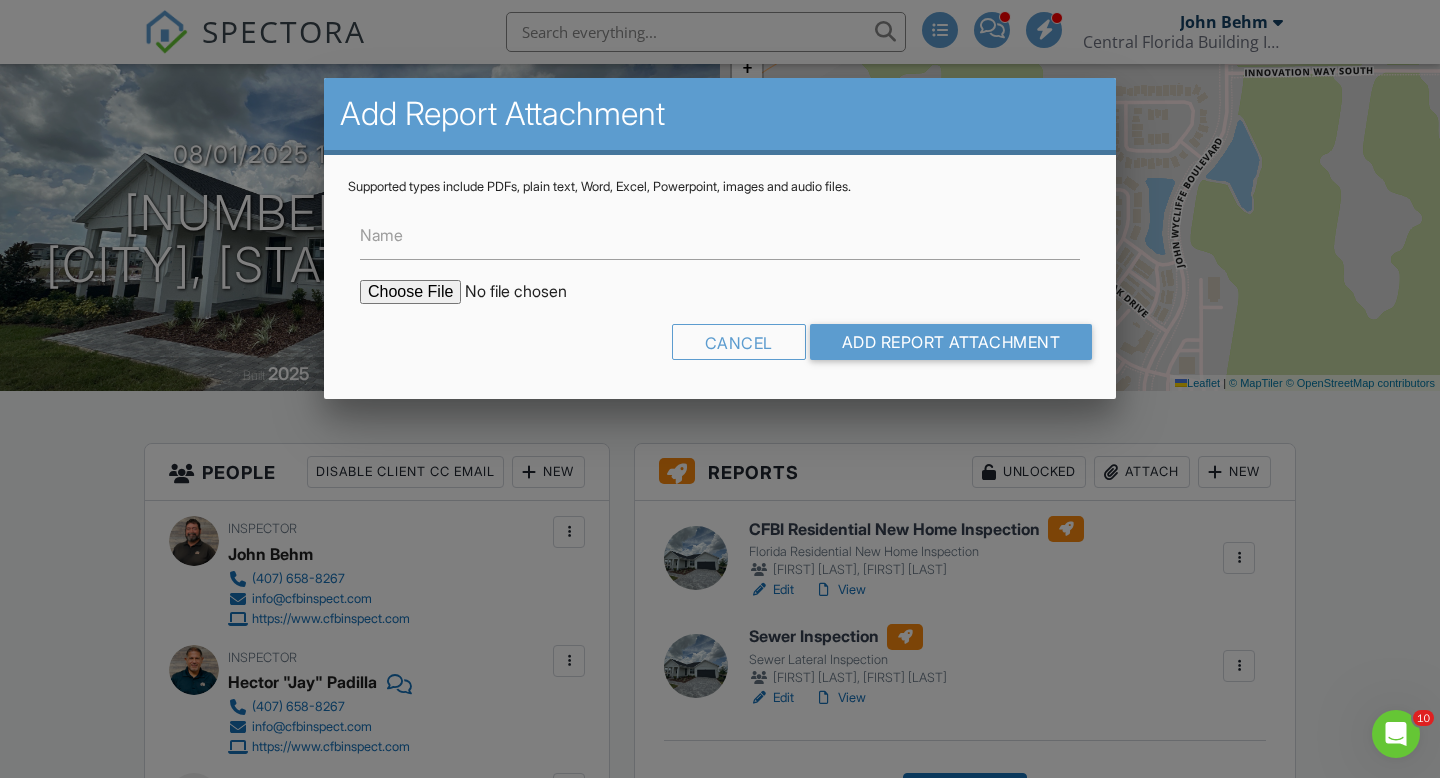 scroll, scrollTop: 0, scrollLeft: 0, axis: both 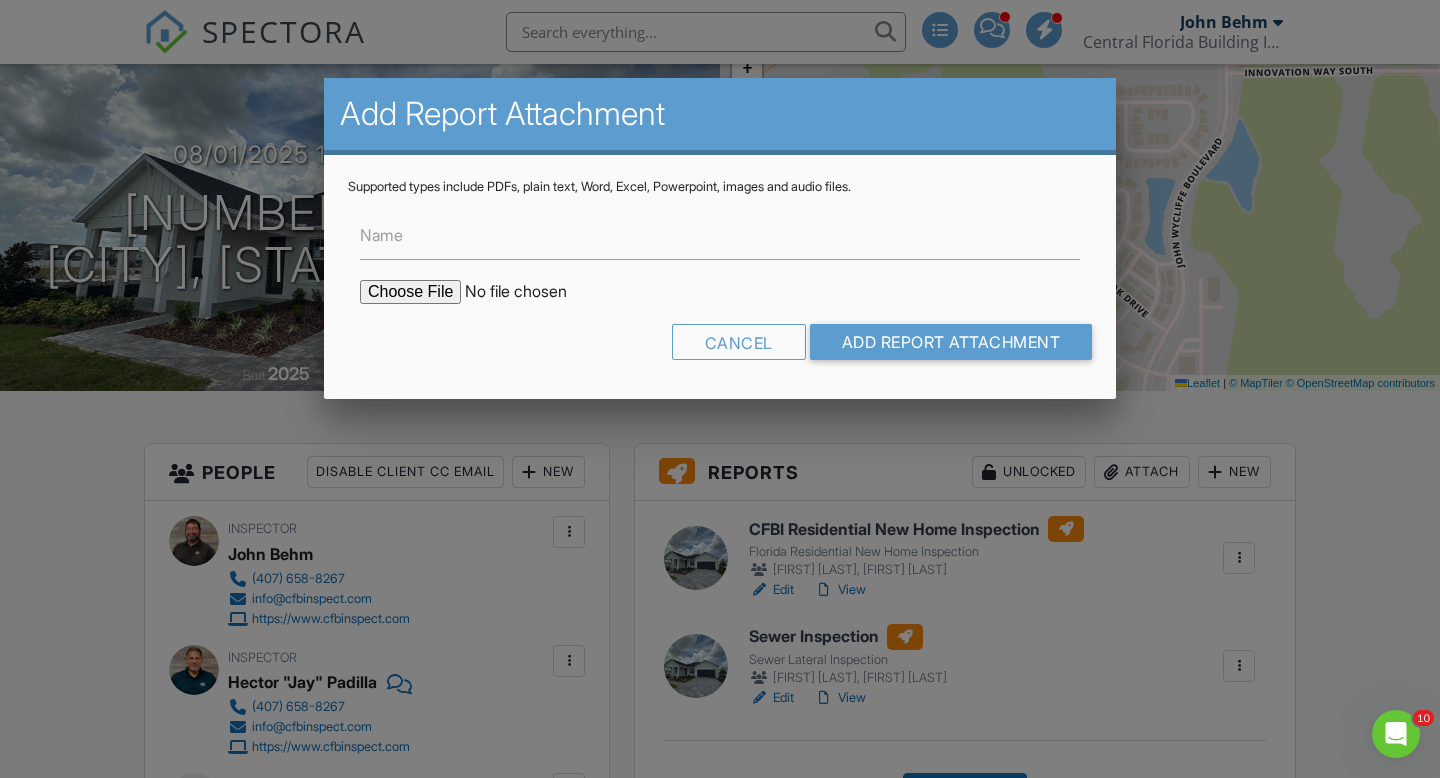 type on "C:\fakepath\6950 Dappled Oak Sewer.zip" 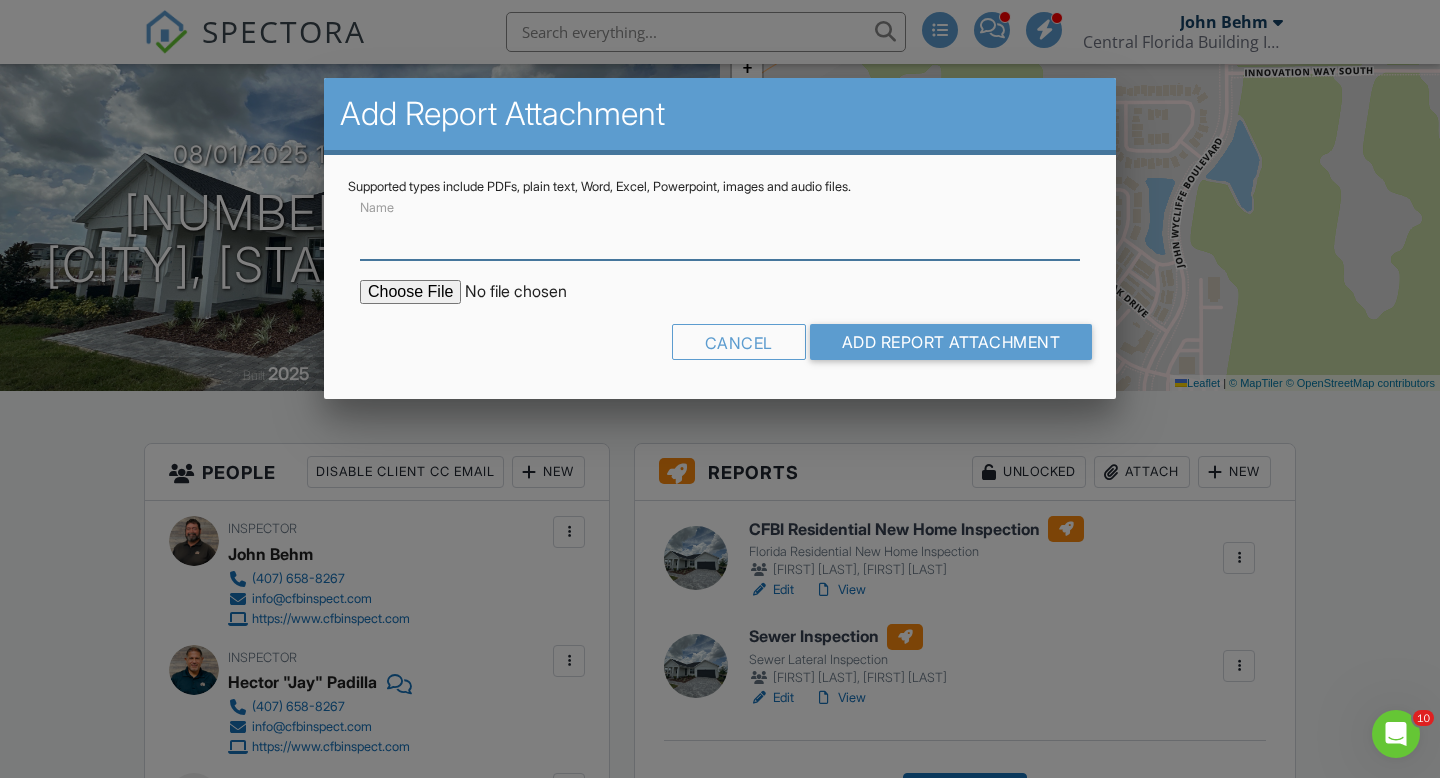 click on "Name" at bounding box center (720, 235) 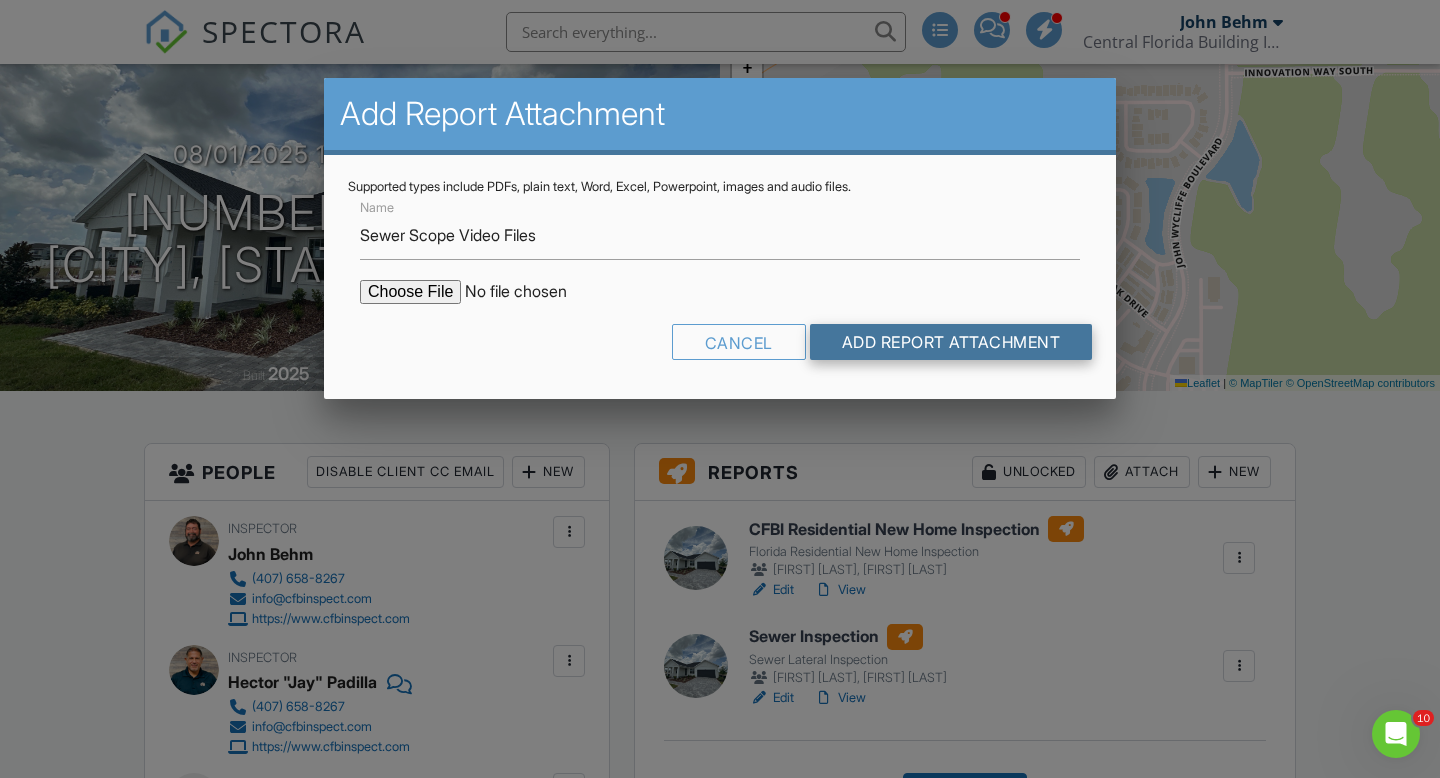 click on "Add Report Attachment" at bounding box center (951, 342) 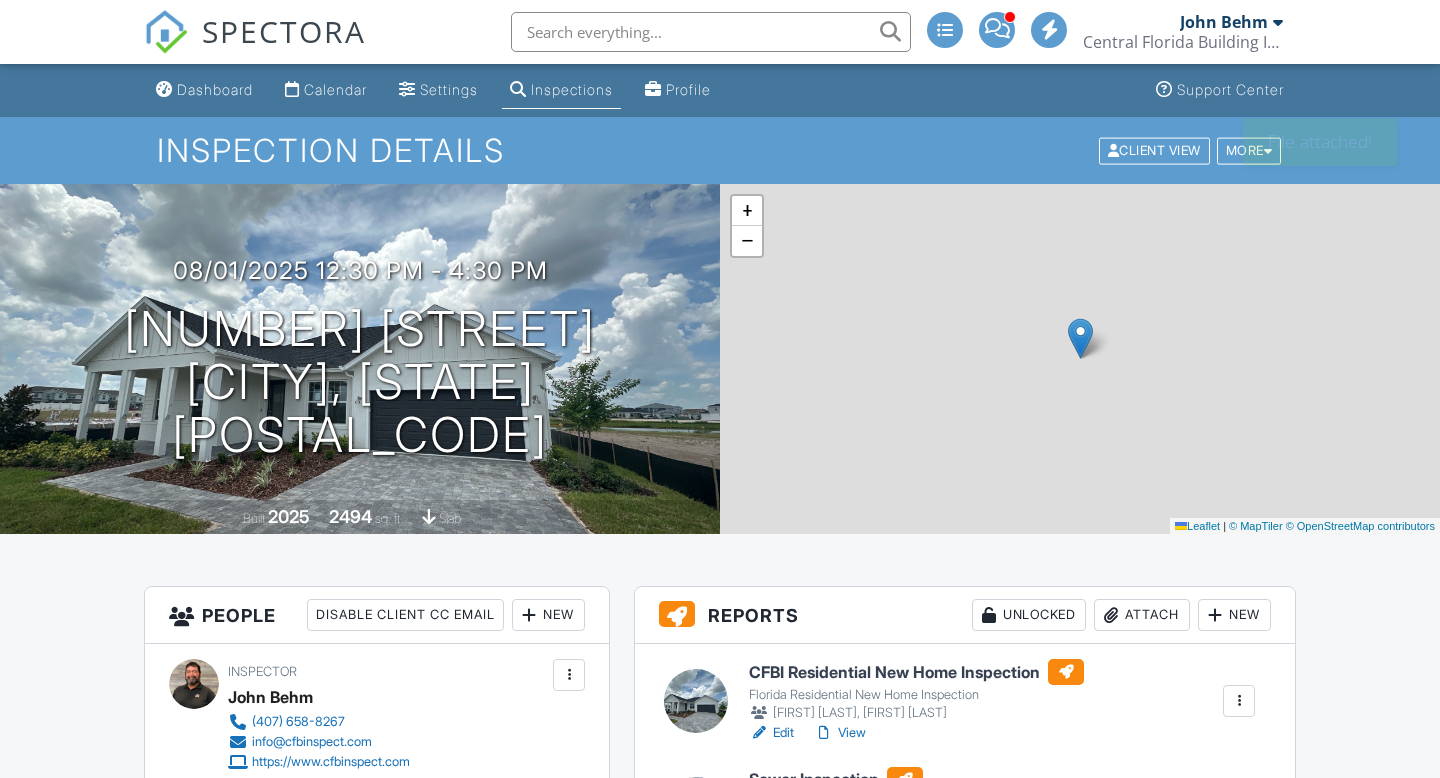 scroll, scrollTop: 0, scrollLeft: 0, axis: both 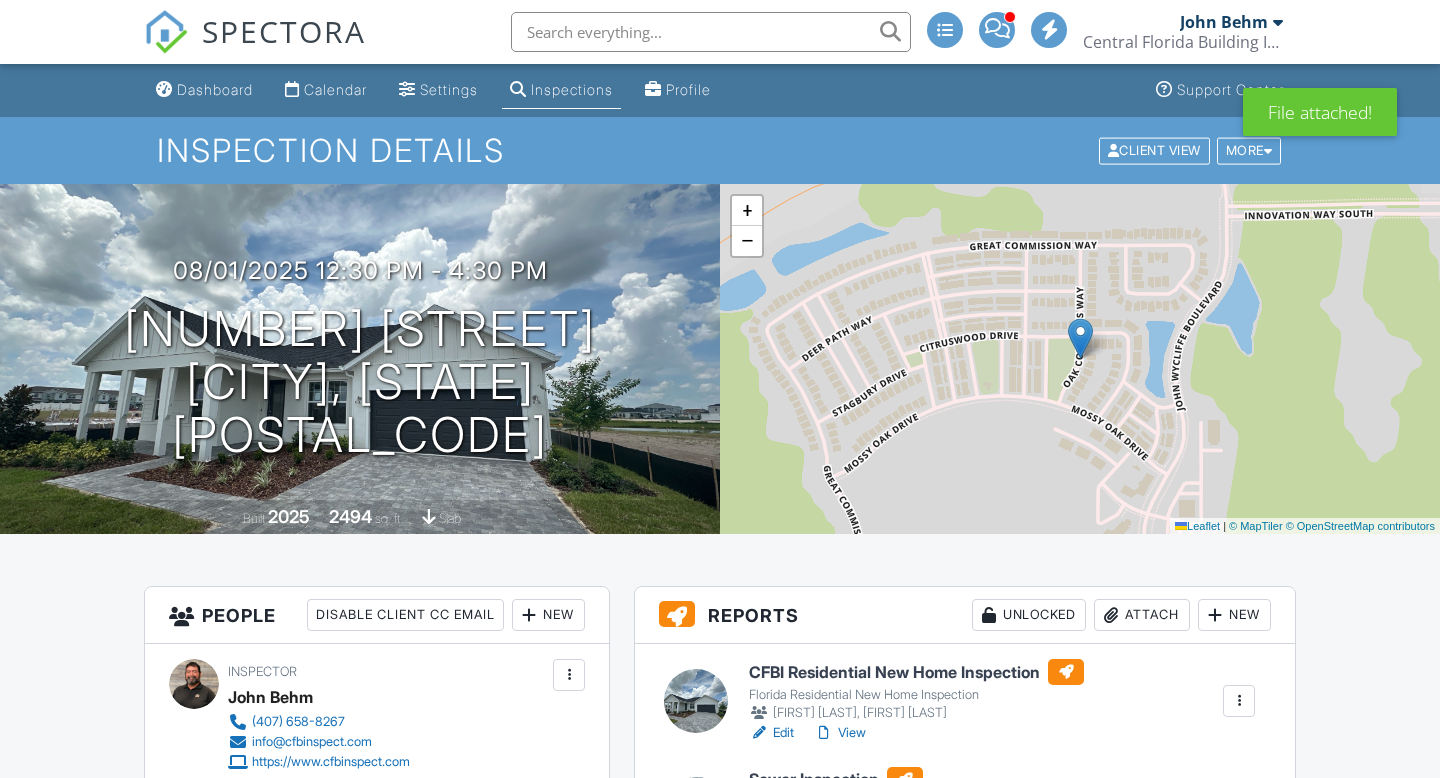 click on "Attach" at bounding box center (1142, 615) 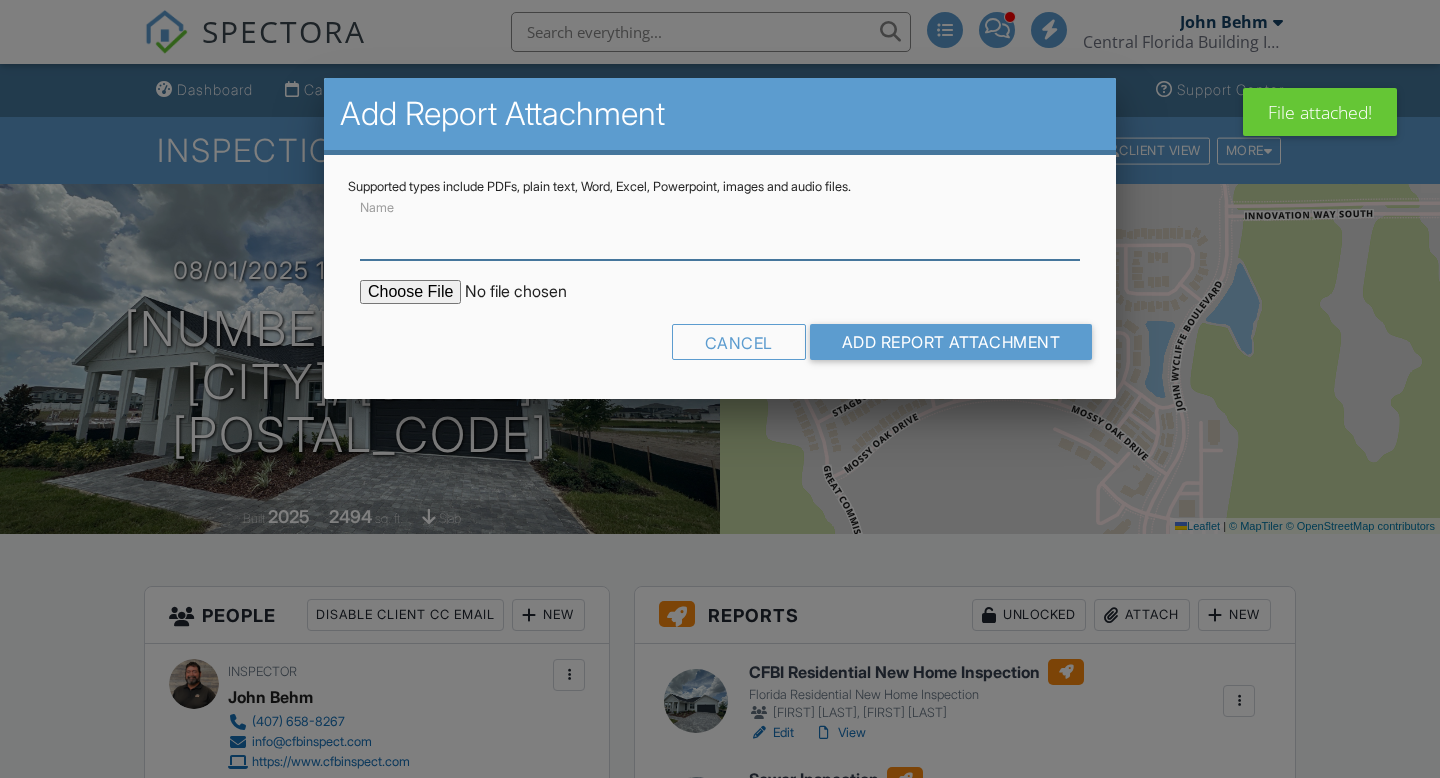 scroll, scrollTop: 0, scrollLeft: 0, axis: both 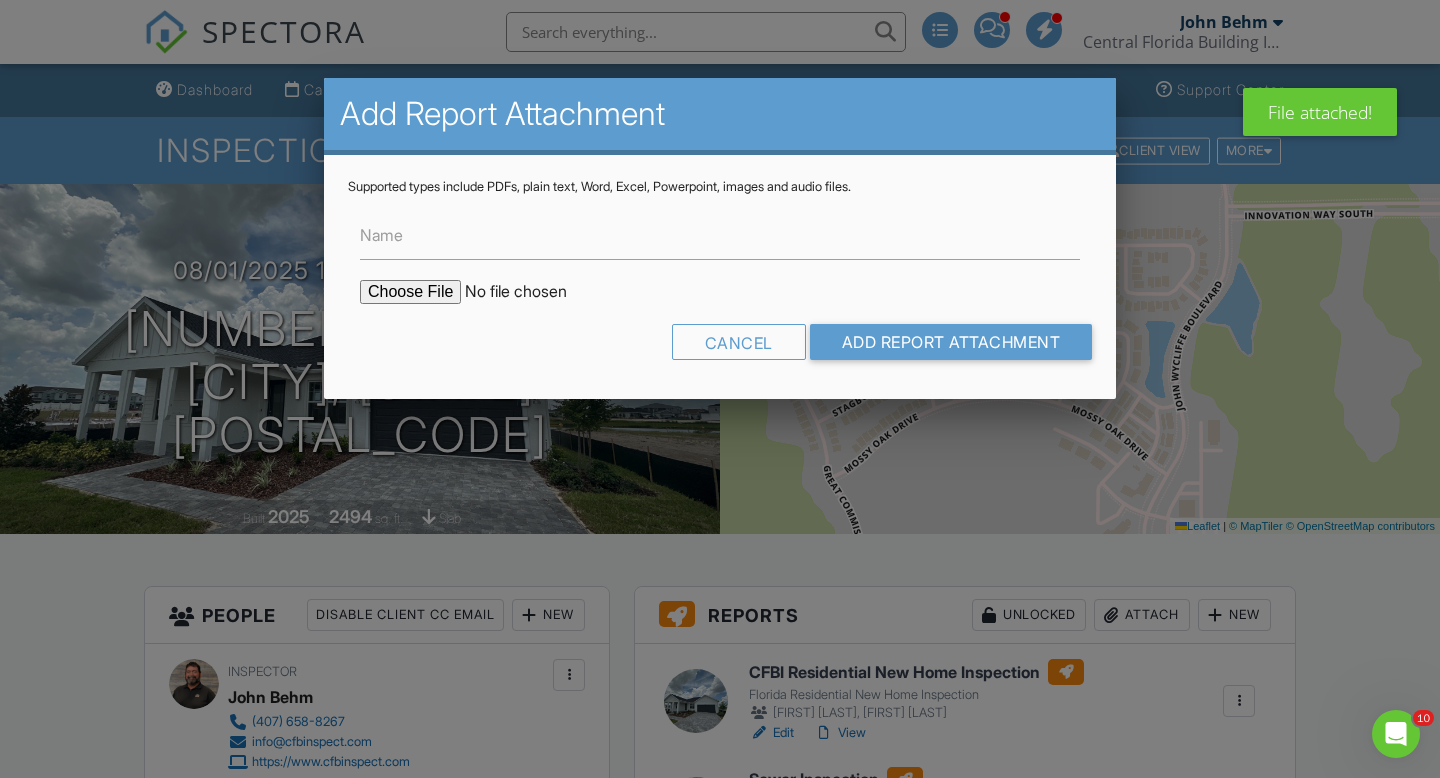 click at bounding box center [530, 292] 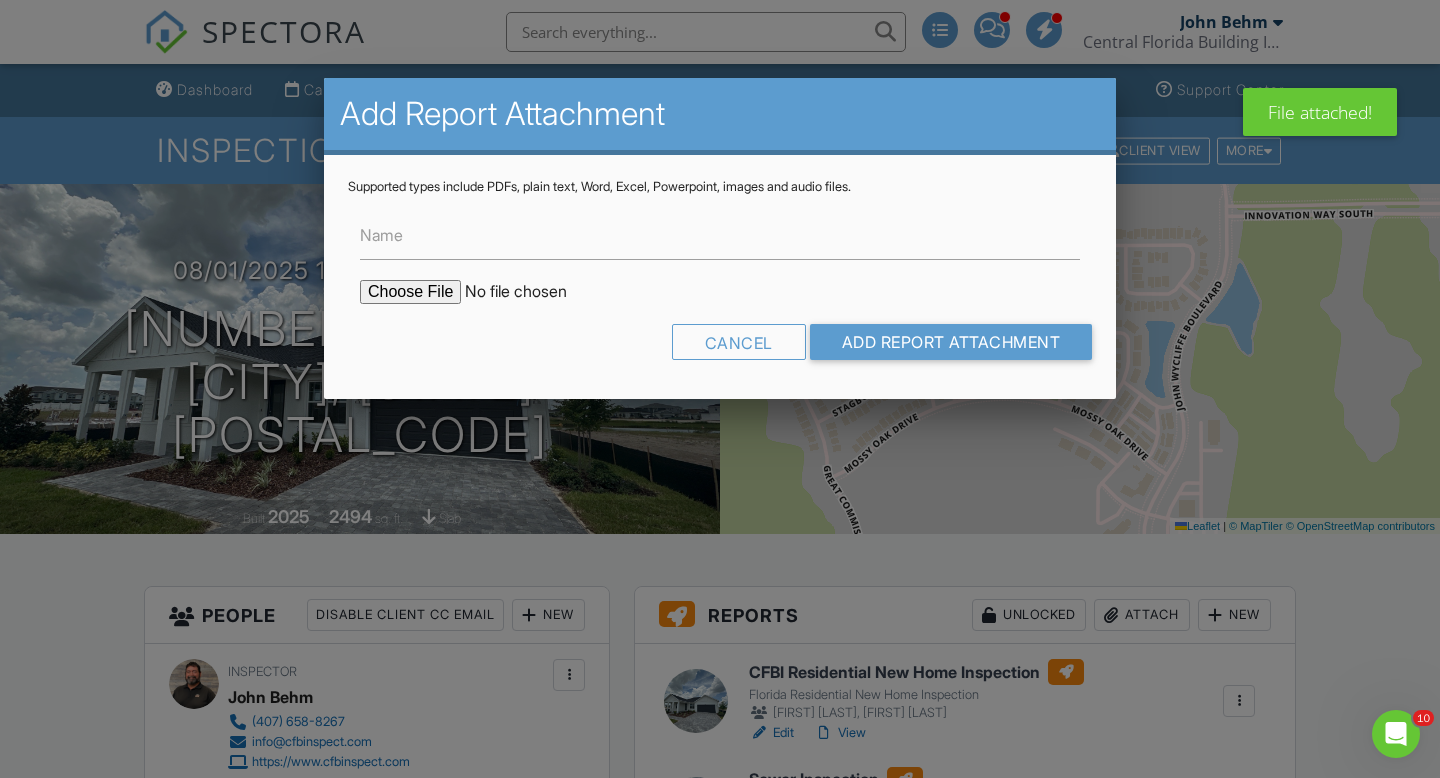 type on "C:\fakepath\6950 Dappled way sewer 2.zip" 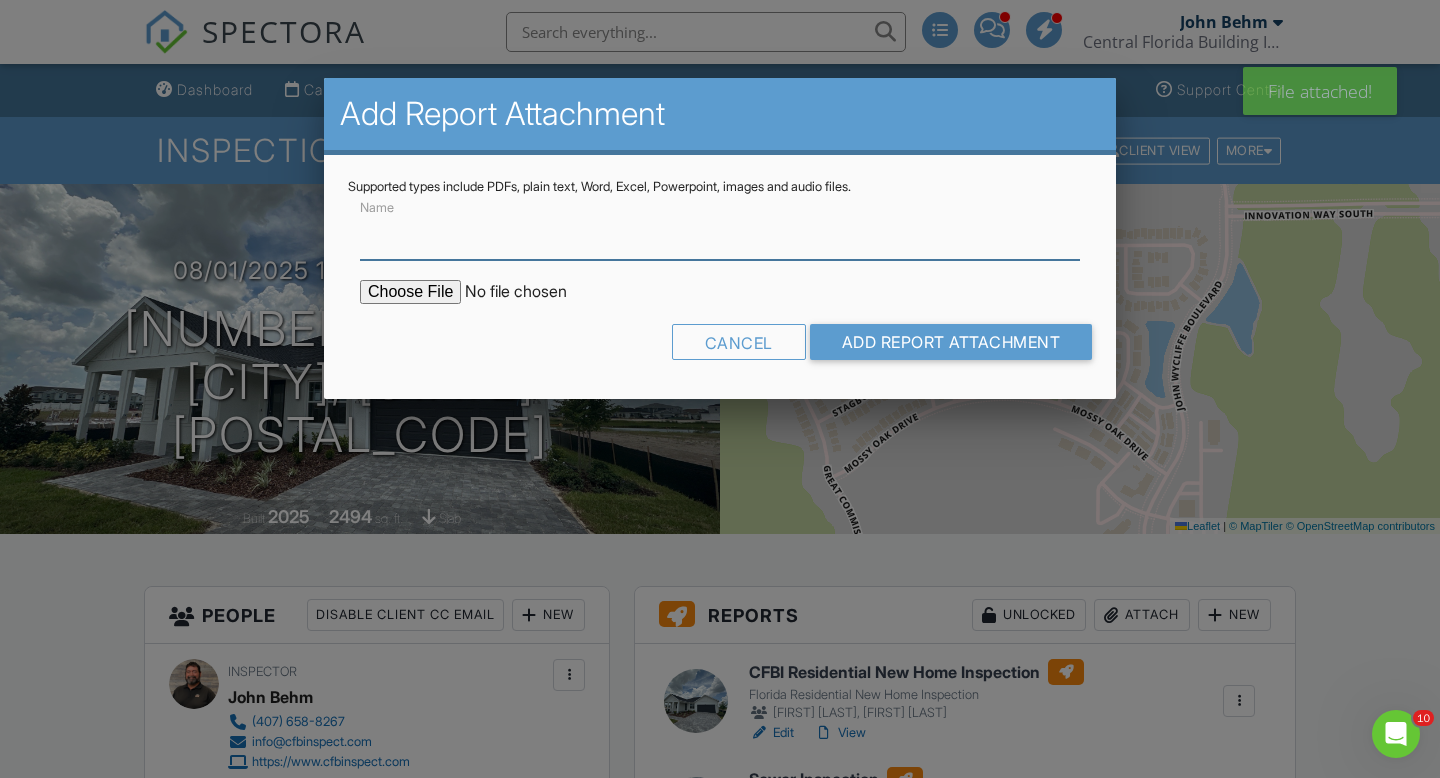click on "Name" at bounding box center [720, 235] 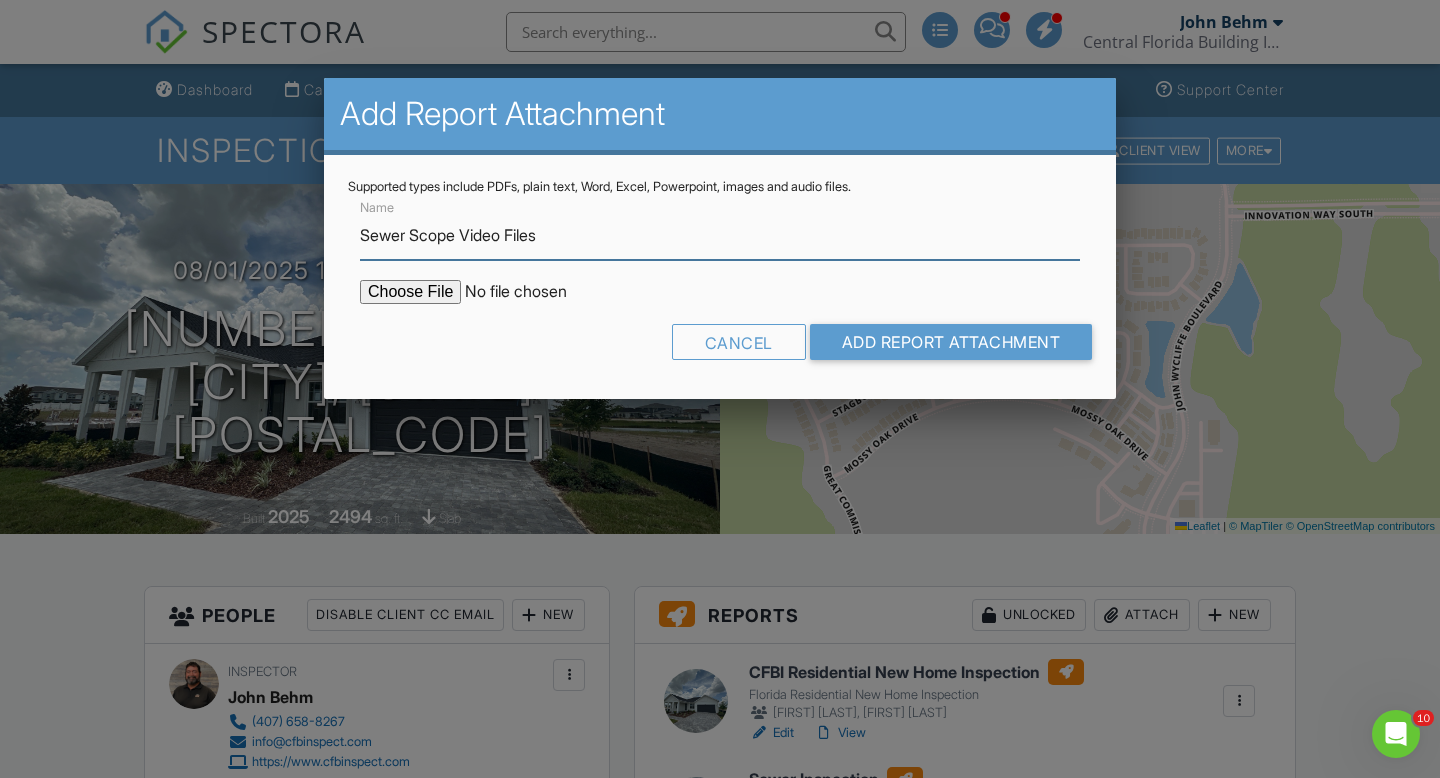type on "Sewer Scope Video Files 2" 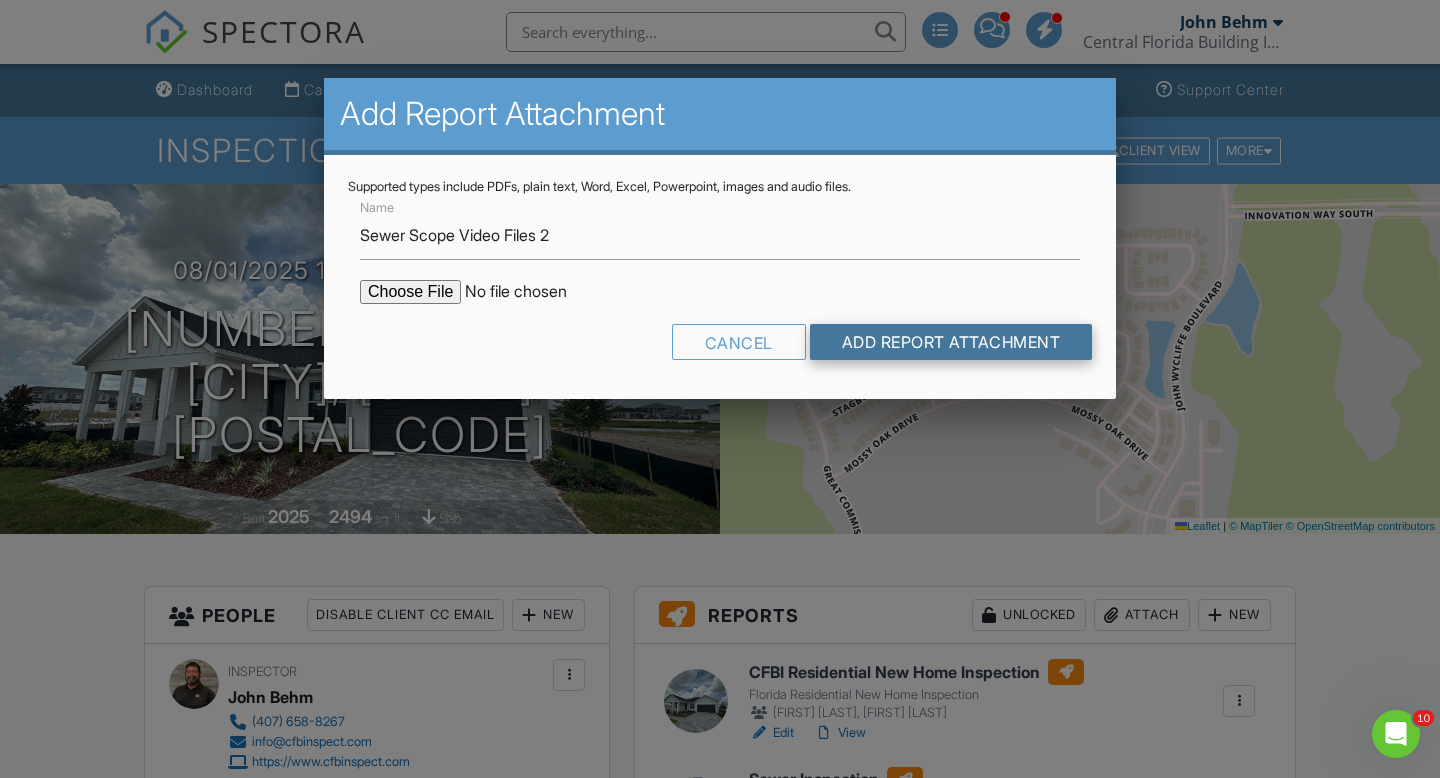 click on "Add Report Attachment" at bounding box center (951, 342) 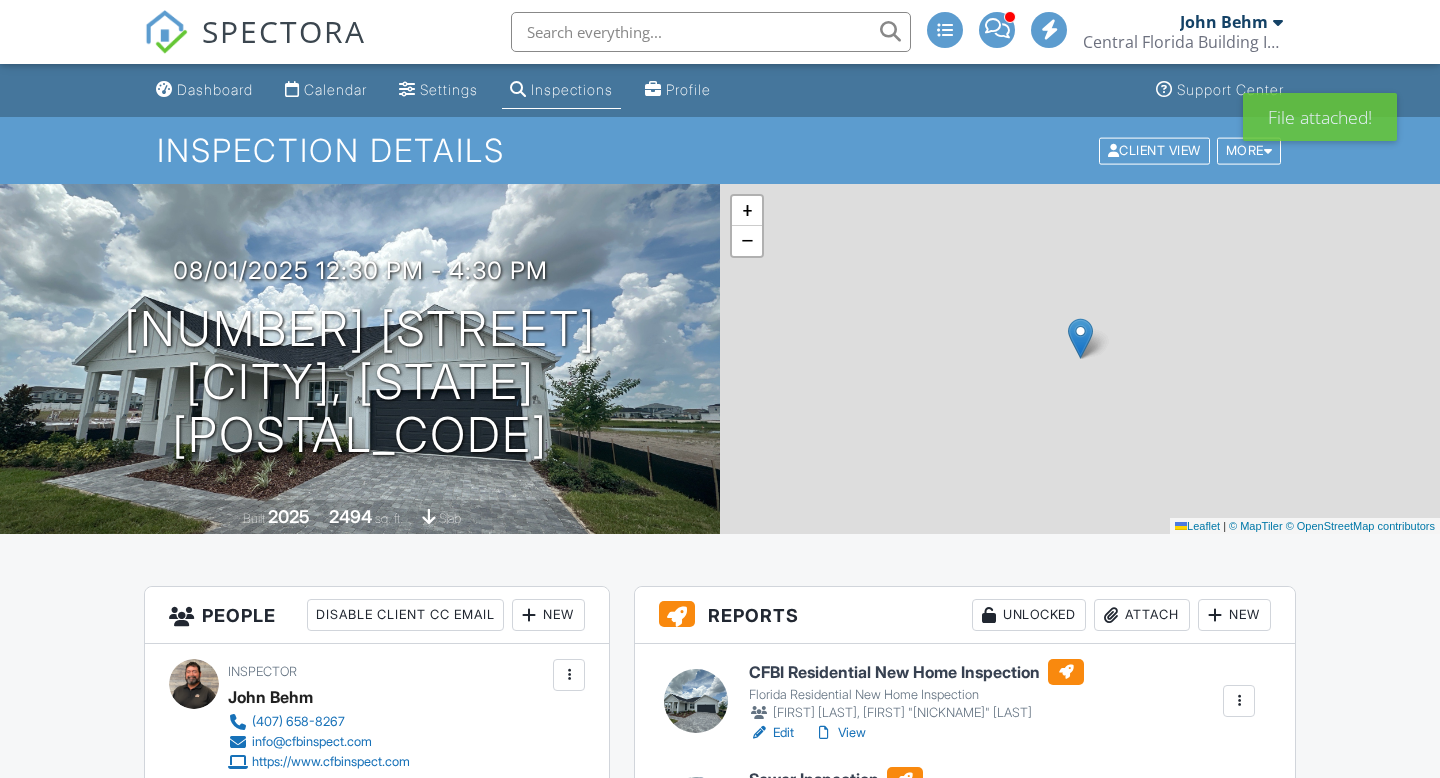scroll, scrollTop: 271, scrollLeft: 0, axis: vertical 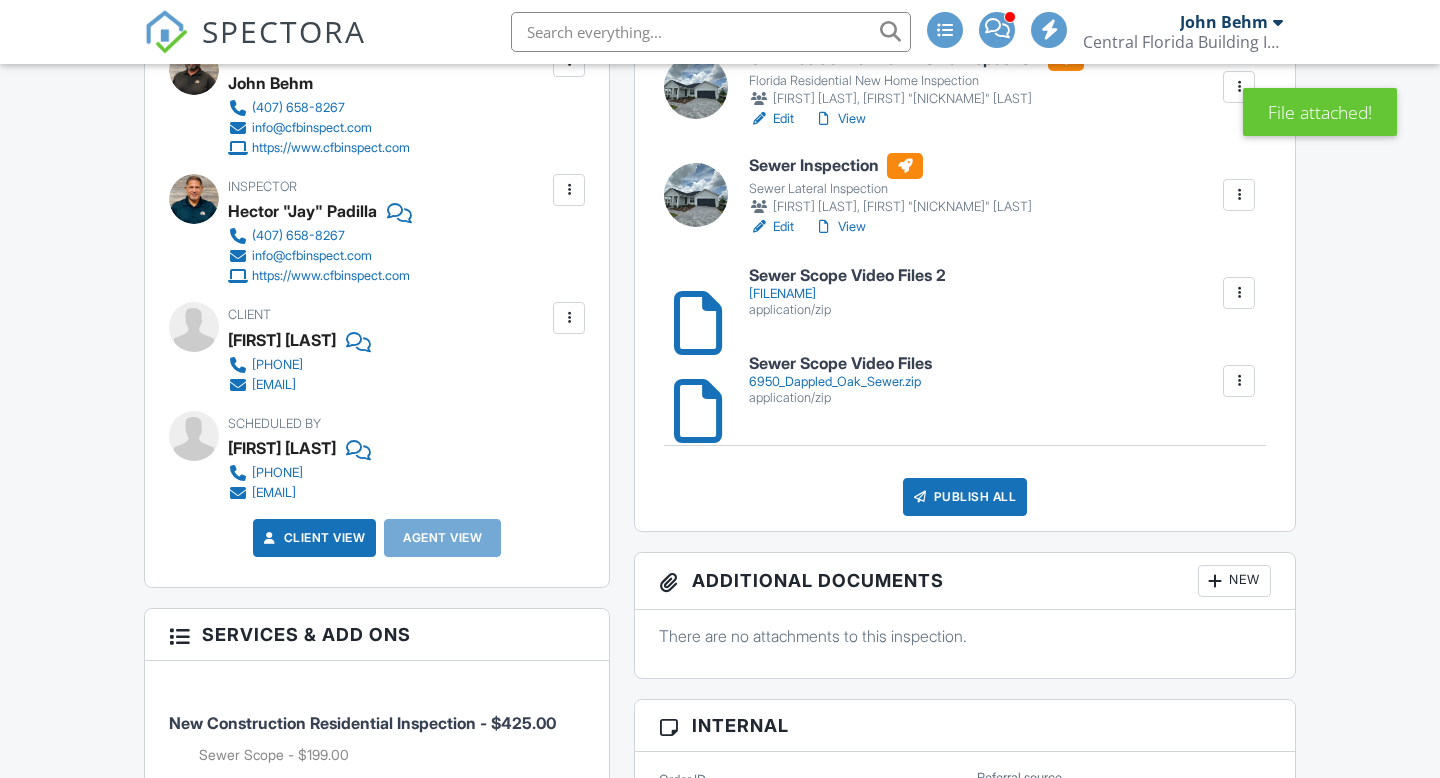 click on "Publish All" at bounding box center [965, 497] 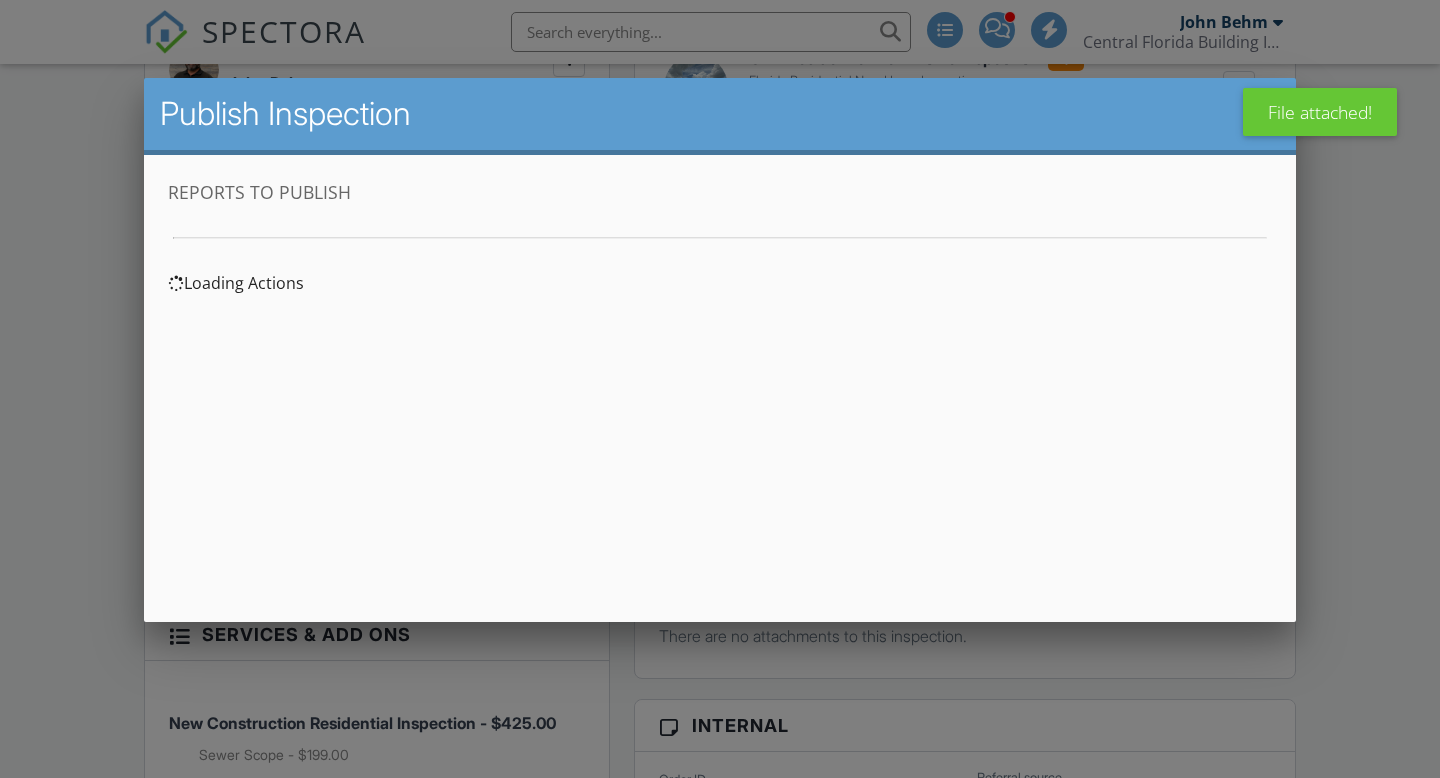 scroll, scrollTop: 0, scrollLeft: 0, axis: both 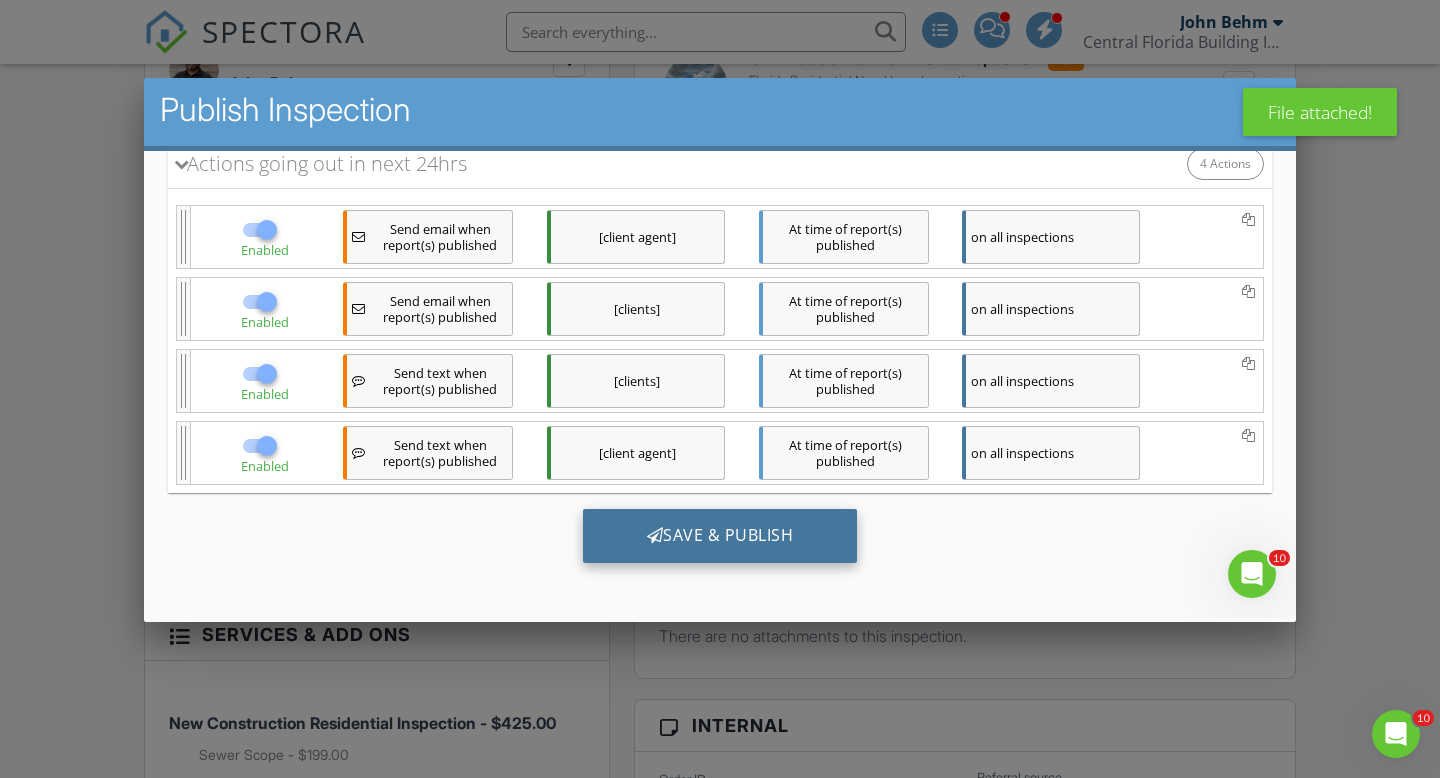 click at bounding box center (655, 534) 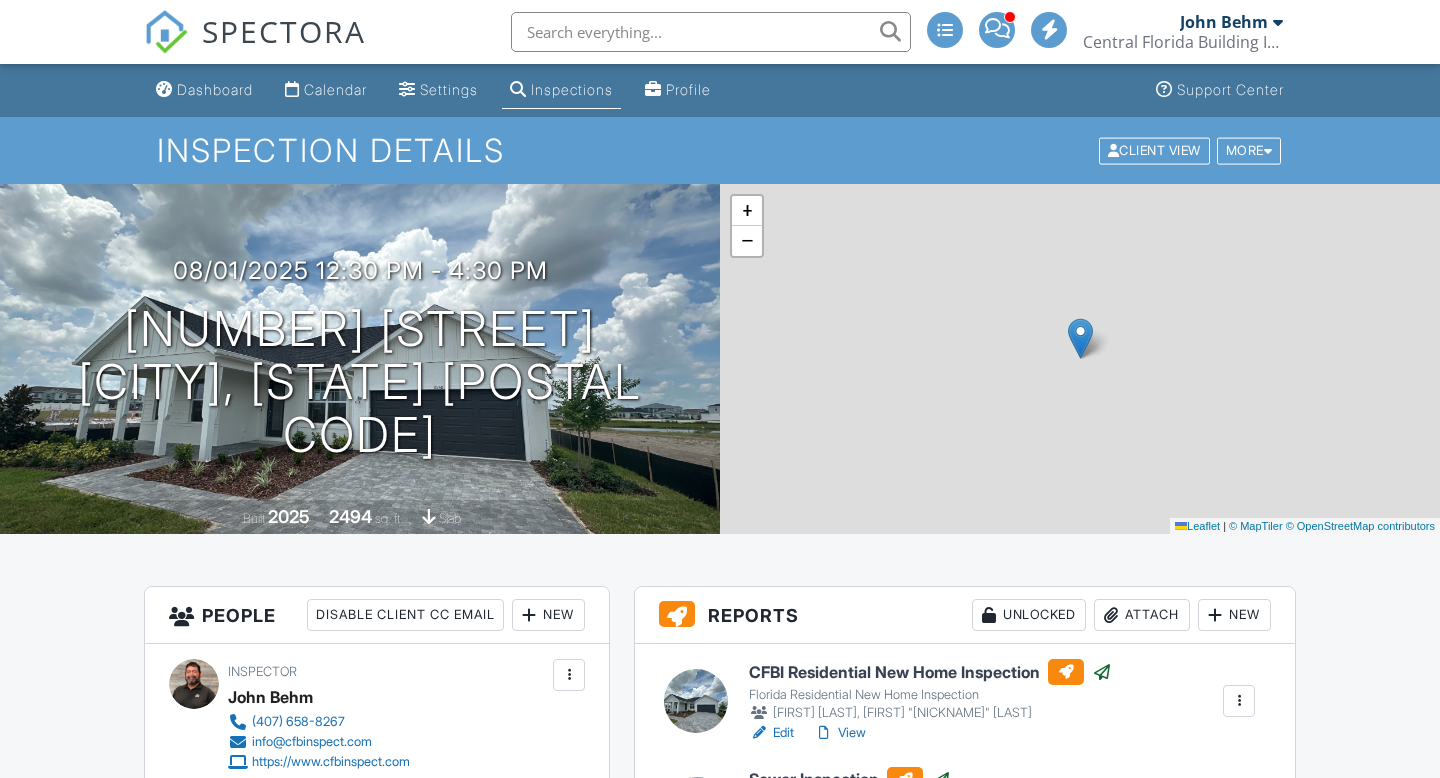 scroll, scrollTop: 0, scrollLeft: 0, axis: both 